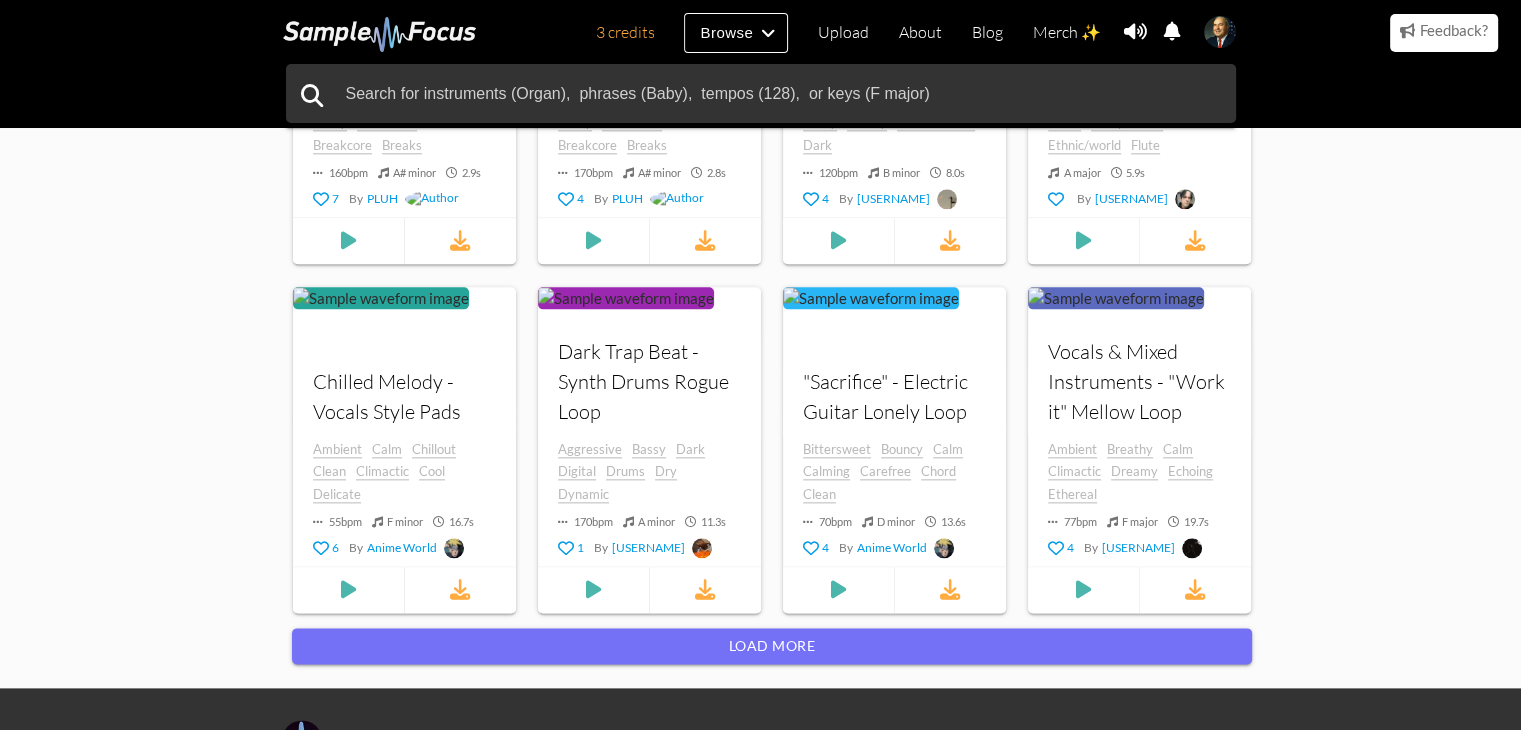 scroll, scrollTop: 2501, scrollLeft: 0, axis: vertical 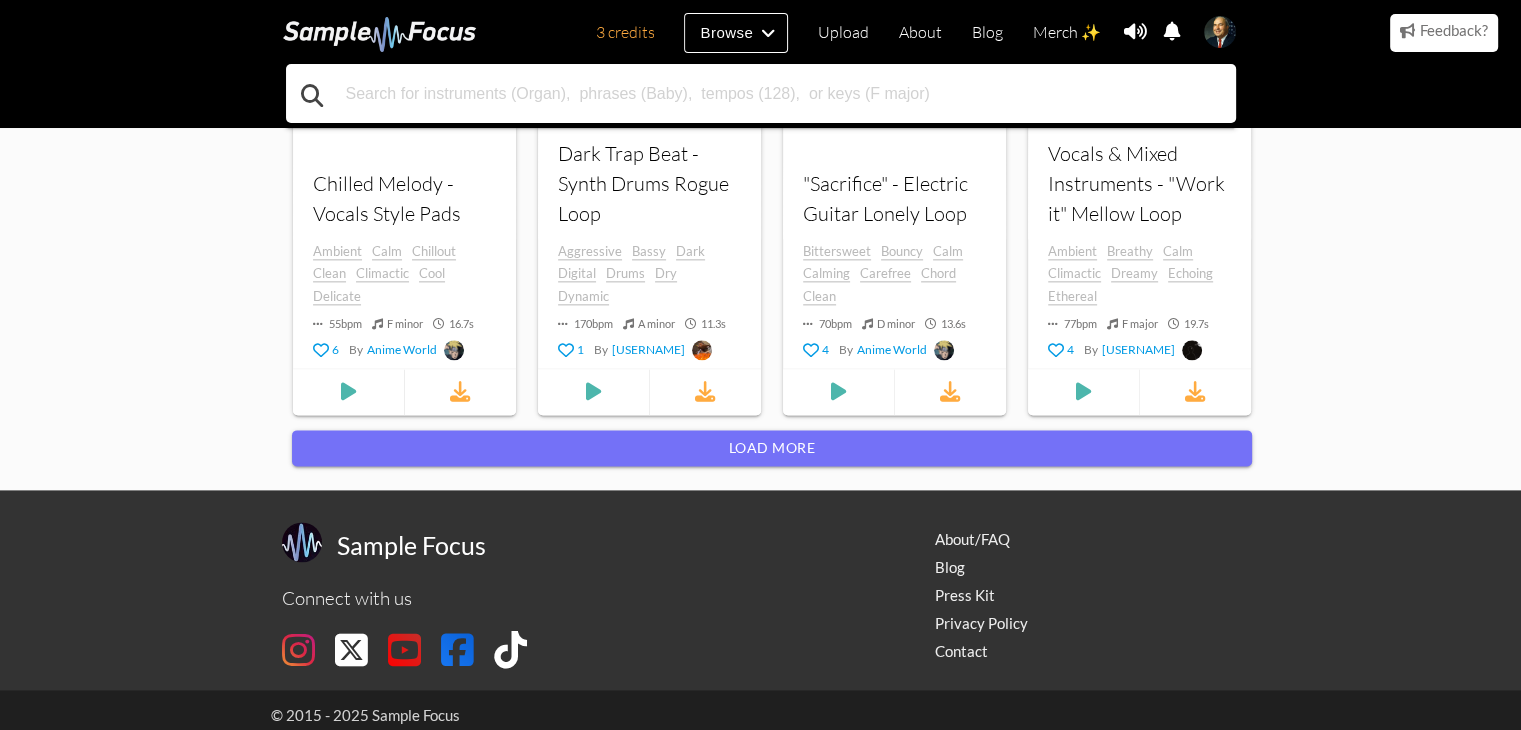 click at bounding box center (761, 93) 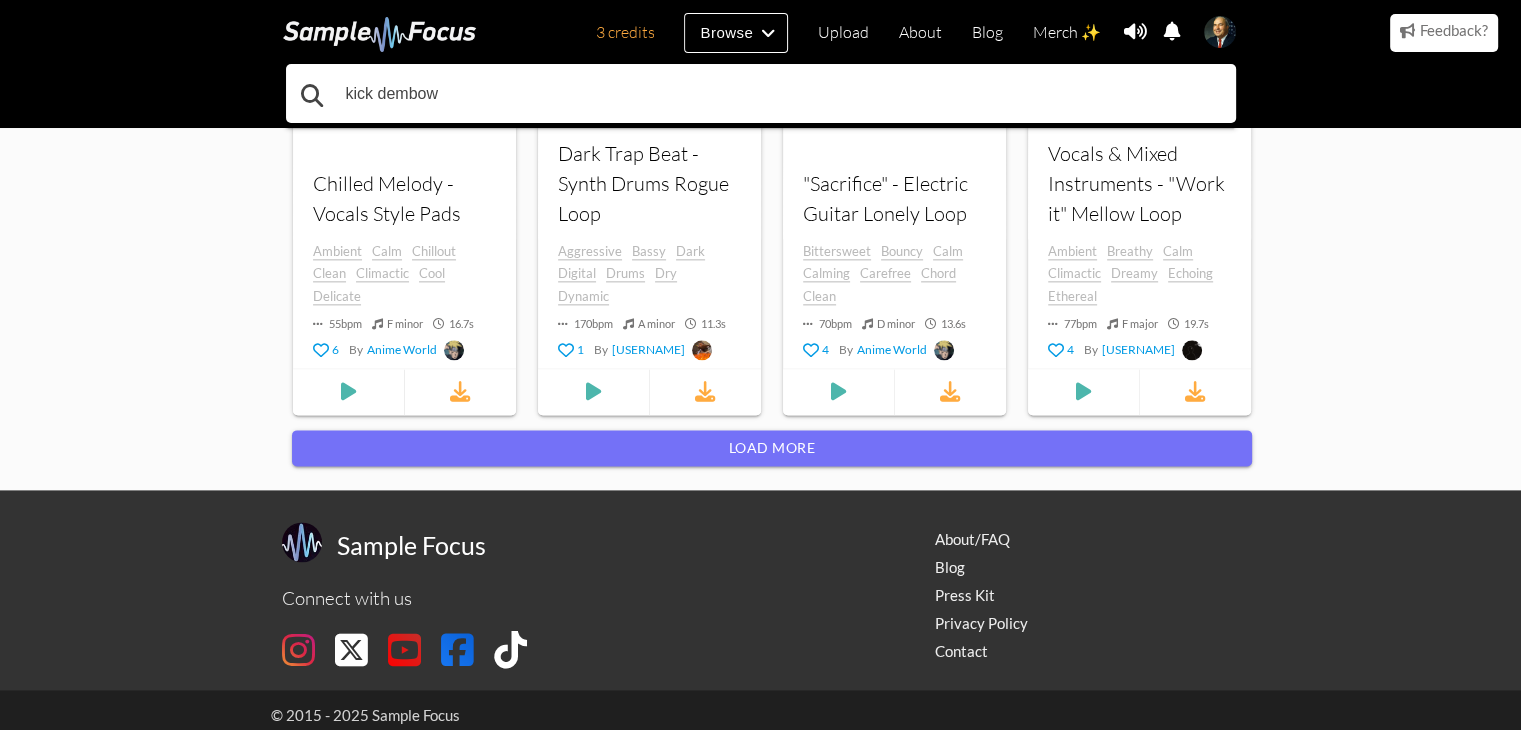 type on "kick dembow" 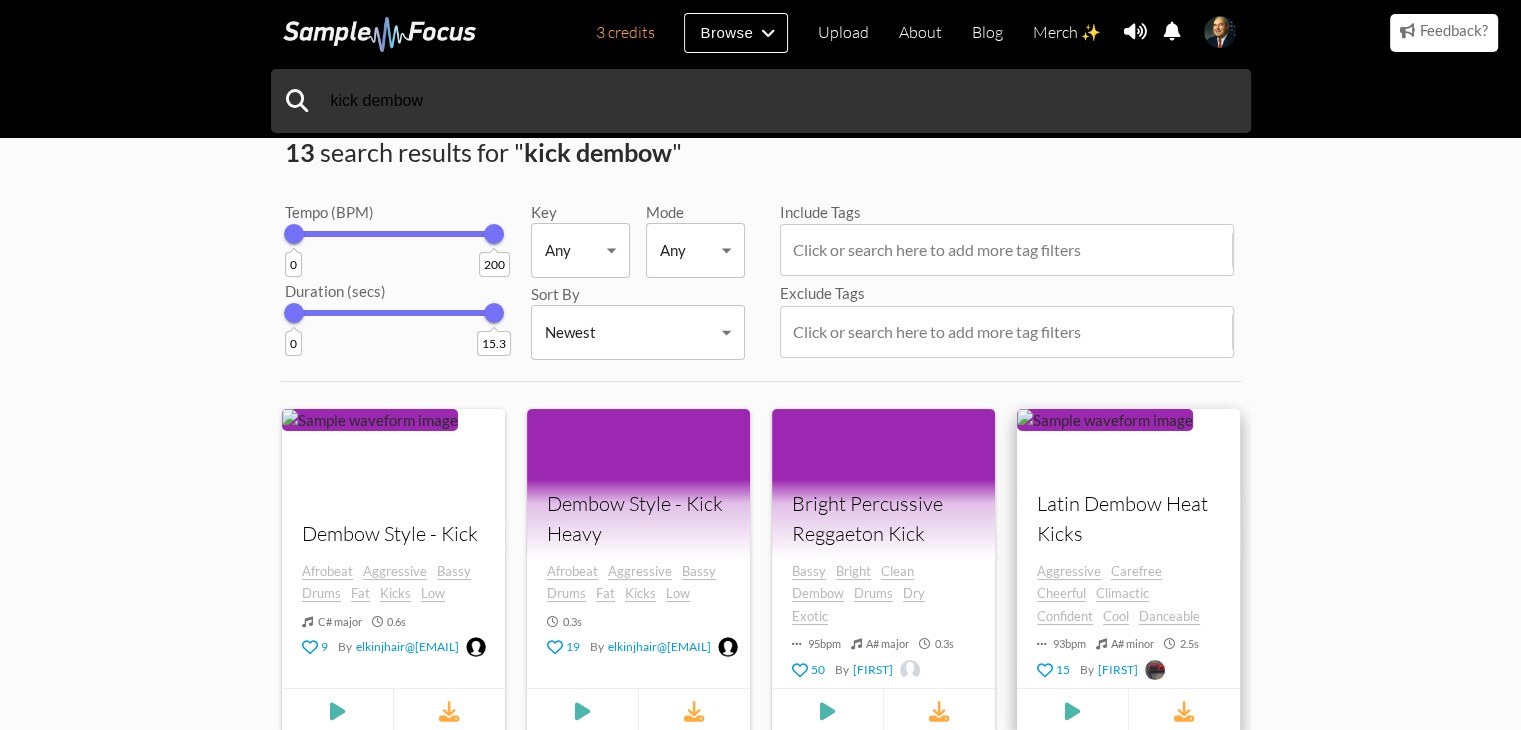 scroll, scrollTop: 0, scrollLeft: 0, axis: both 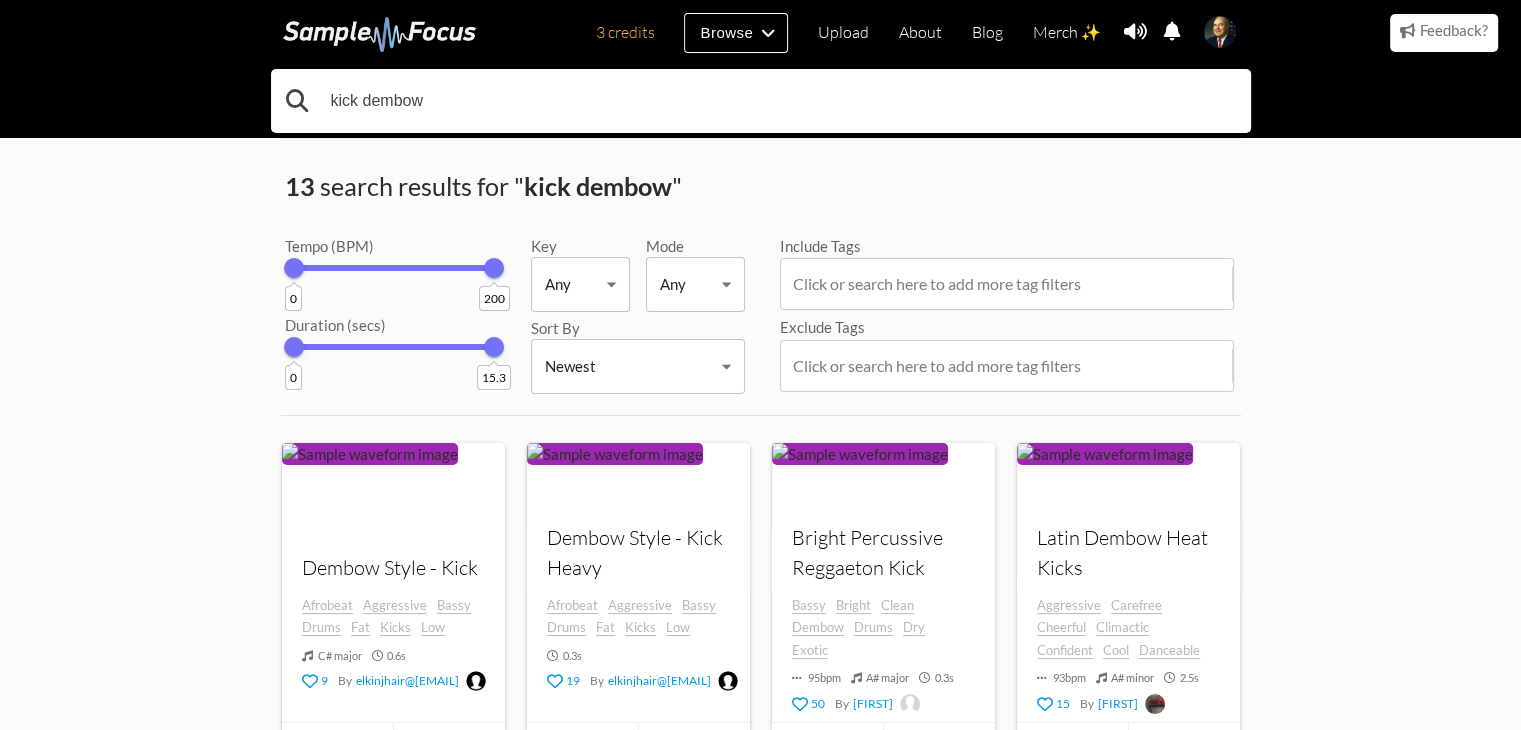 click on "kick dembow" at bounding box center [761, 101] 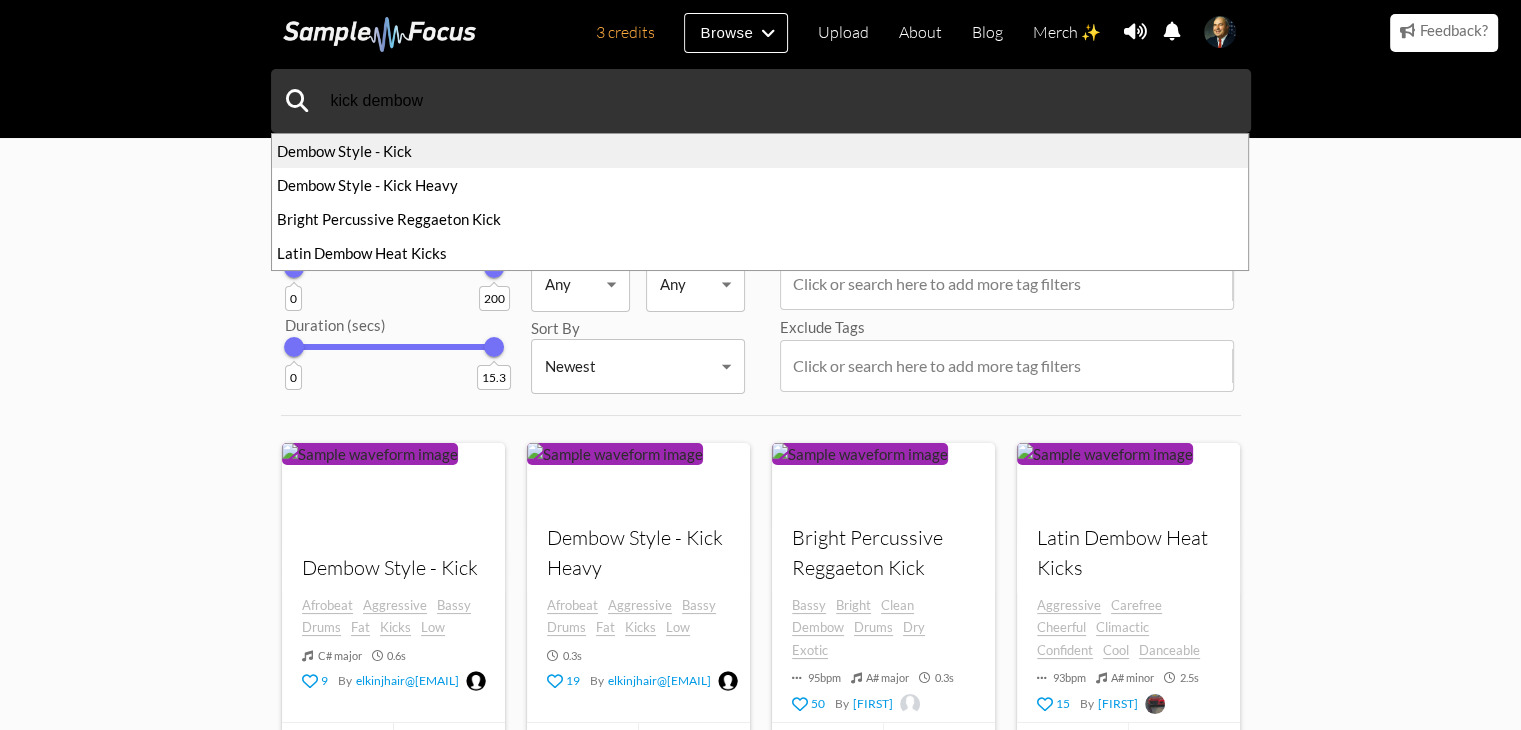 click on "Dembow Style - Kick" at bounding box center [760, 151] 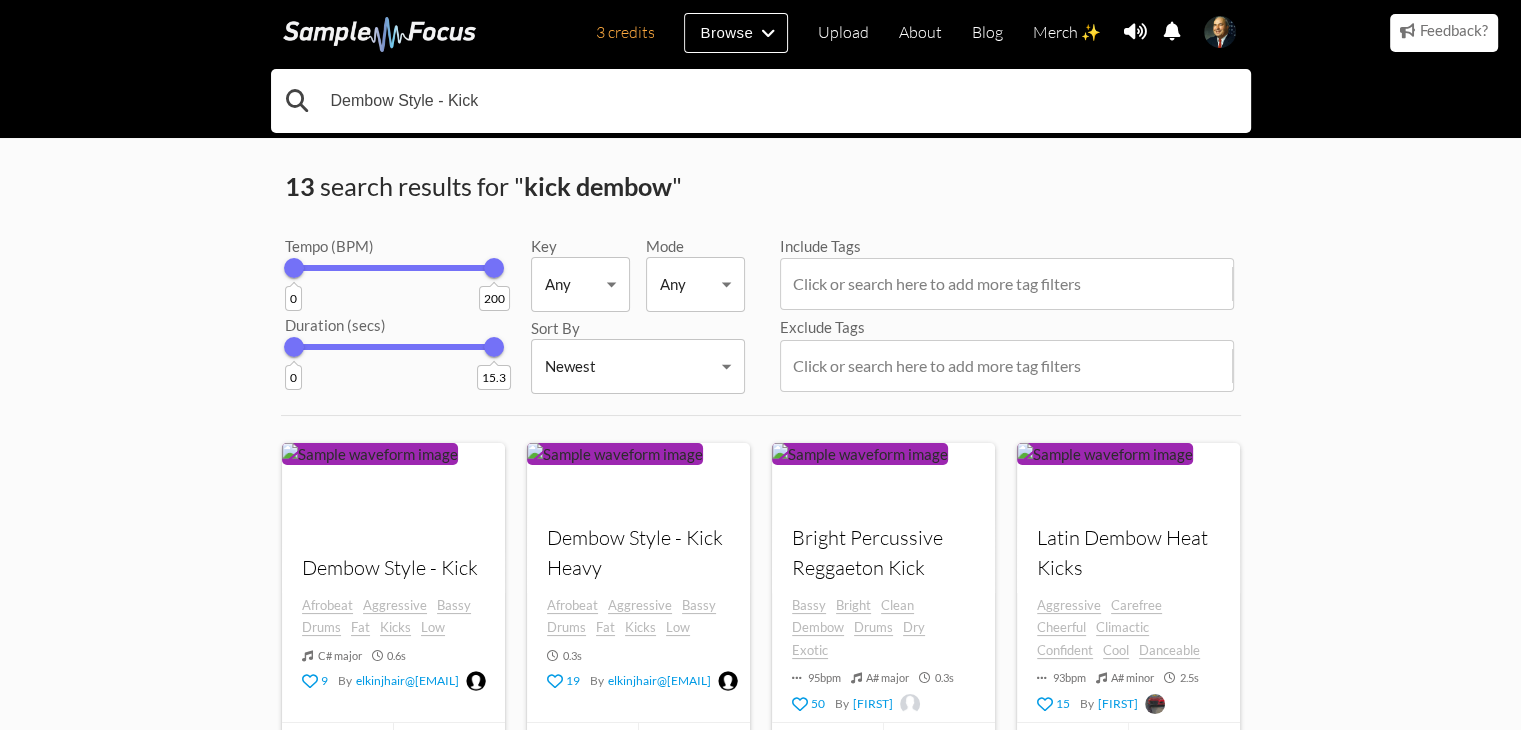 click on "Dembow Style - Kick" at bounding box center [761, 101] 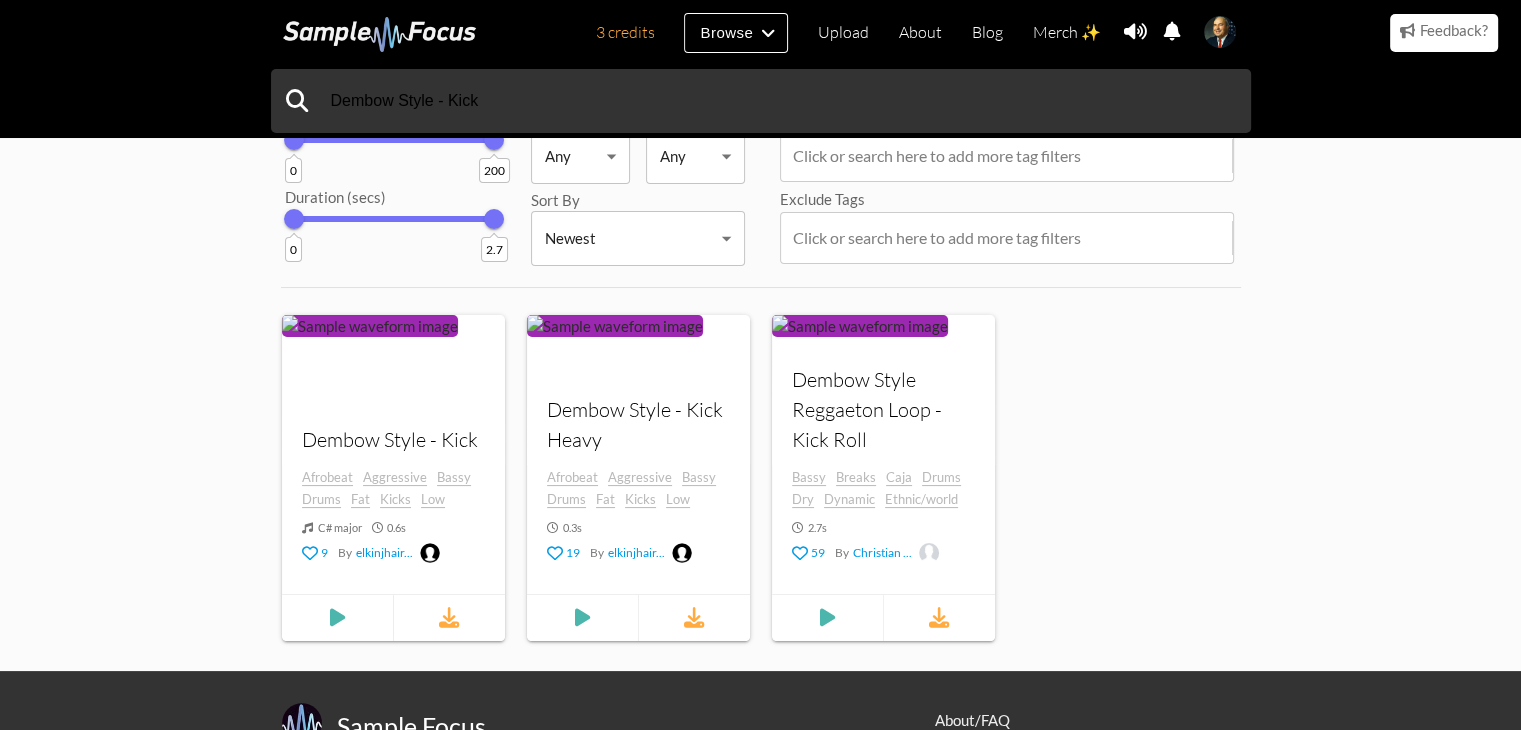 scroll, scrollTop: 200, scrollLeft: 0, axis: vertical 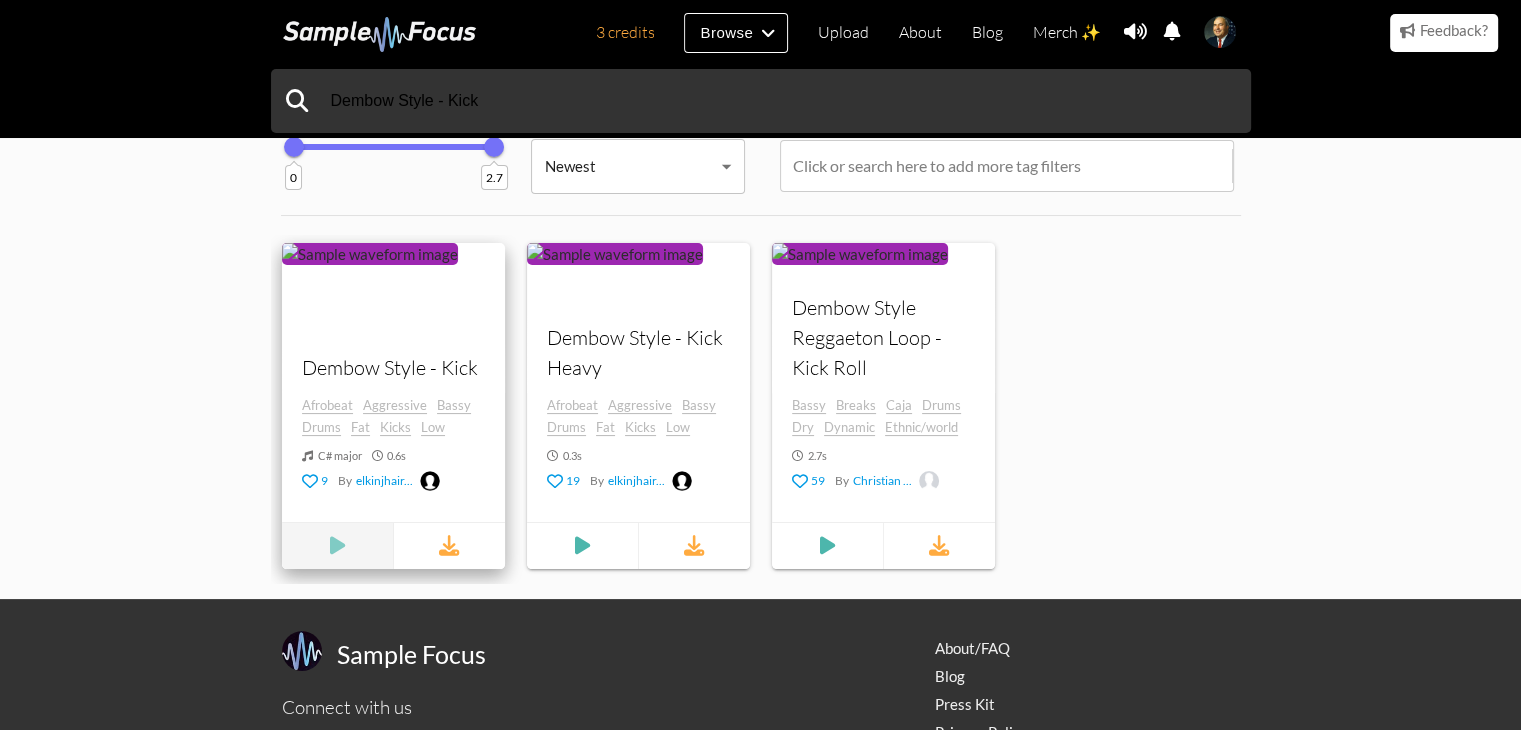 click at bounding box center (336, 545) 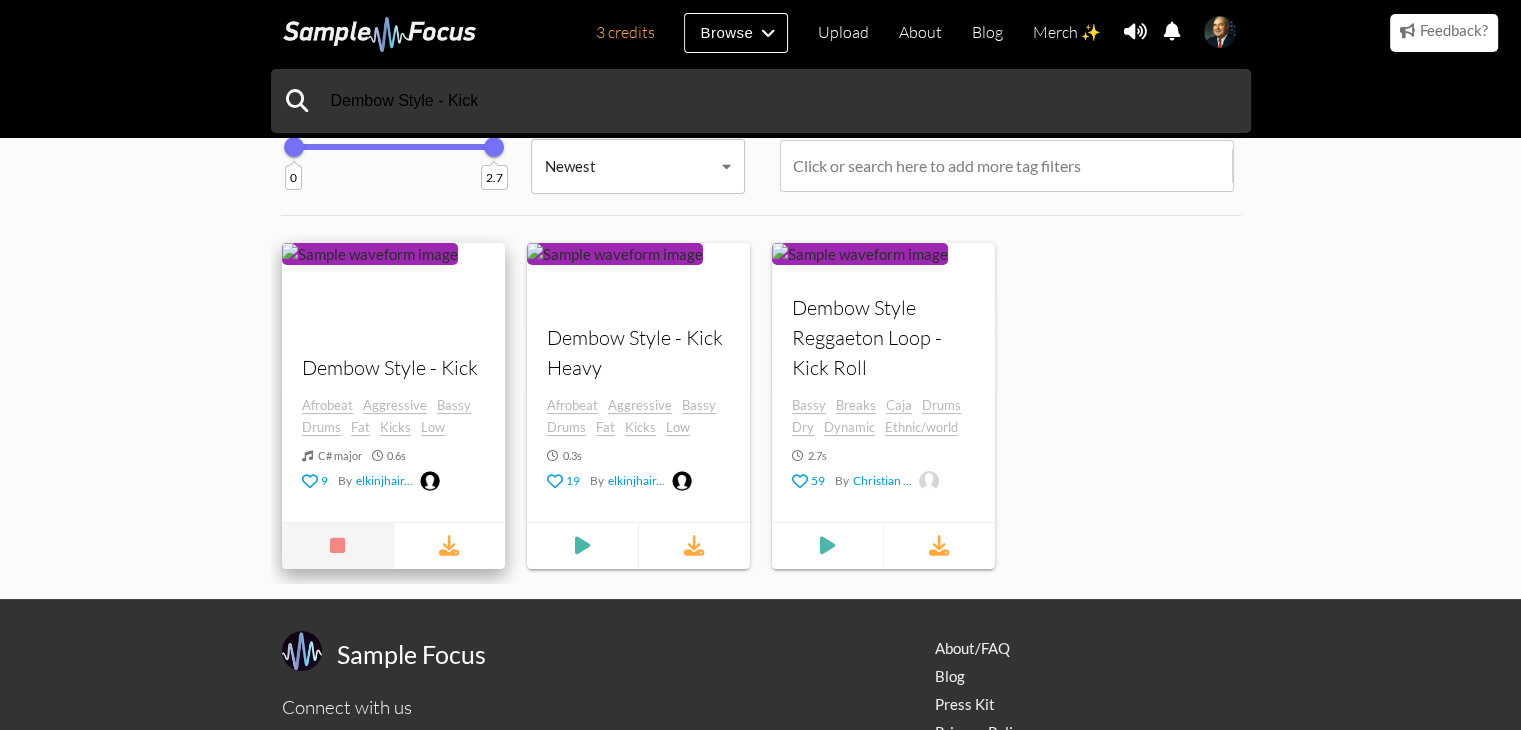 click at bounding box center [336, 545] 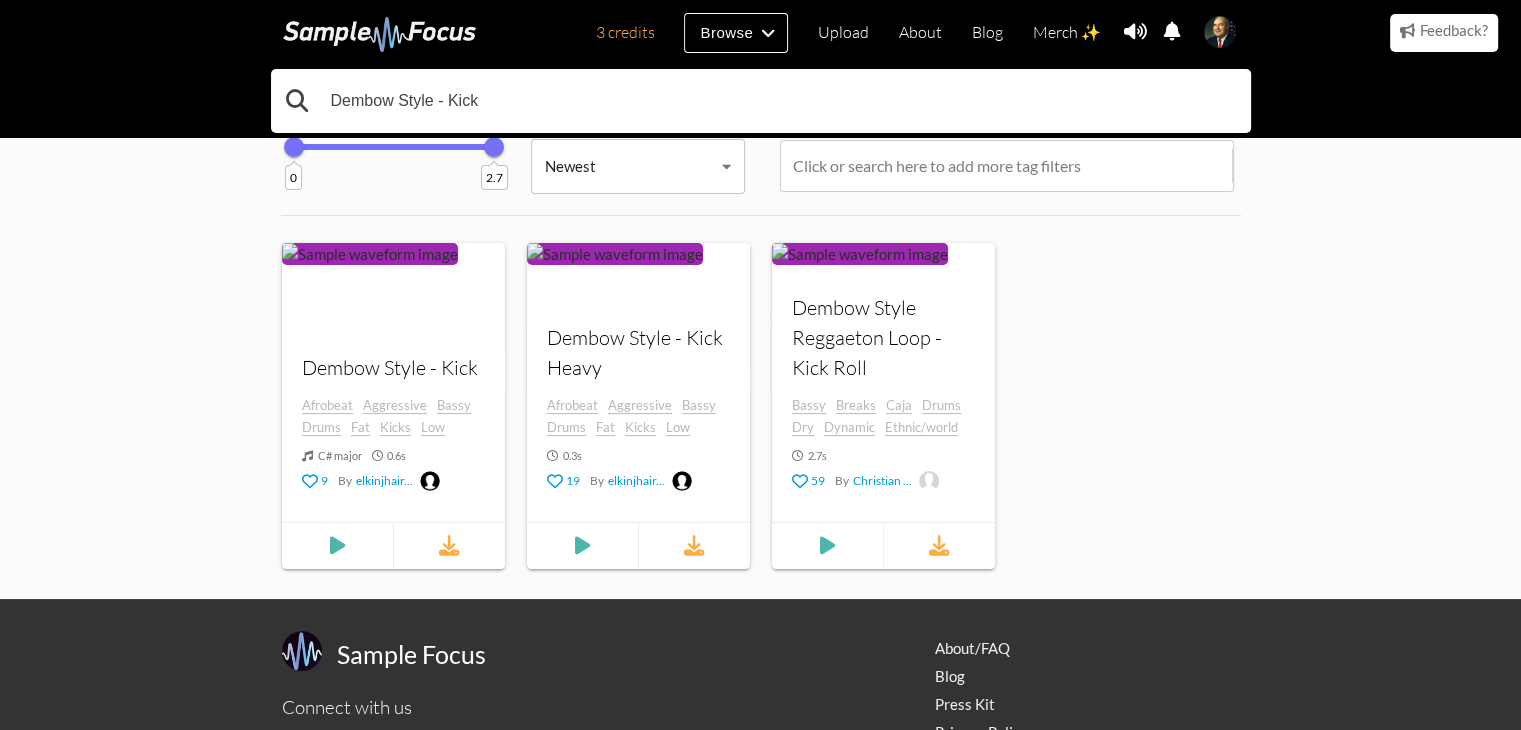 click on "Dembow Style - Kick" at bounding box center [761, 101] 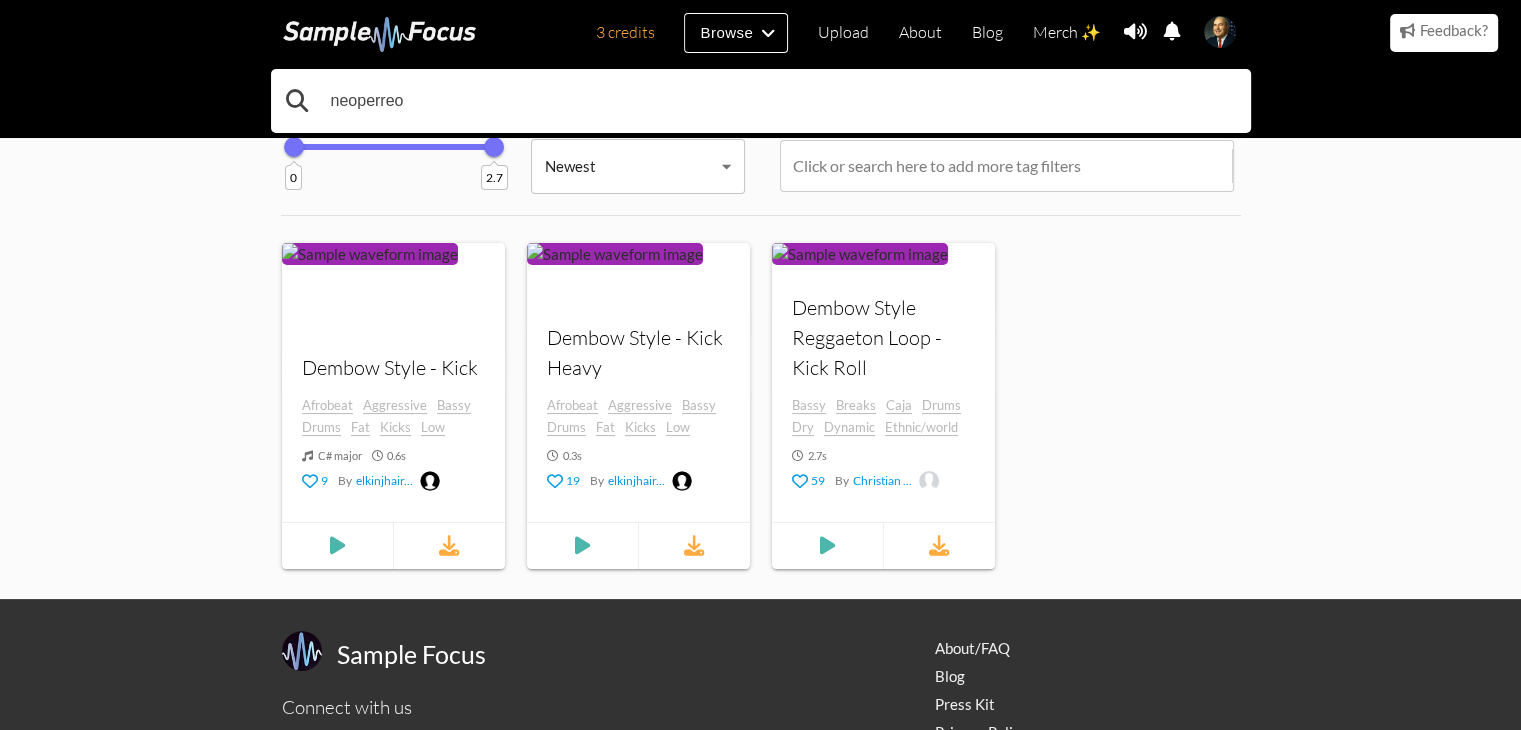 type on "neoperreo" 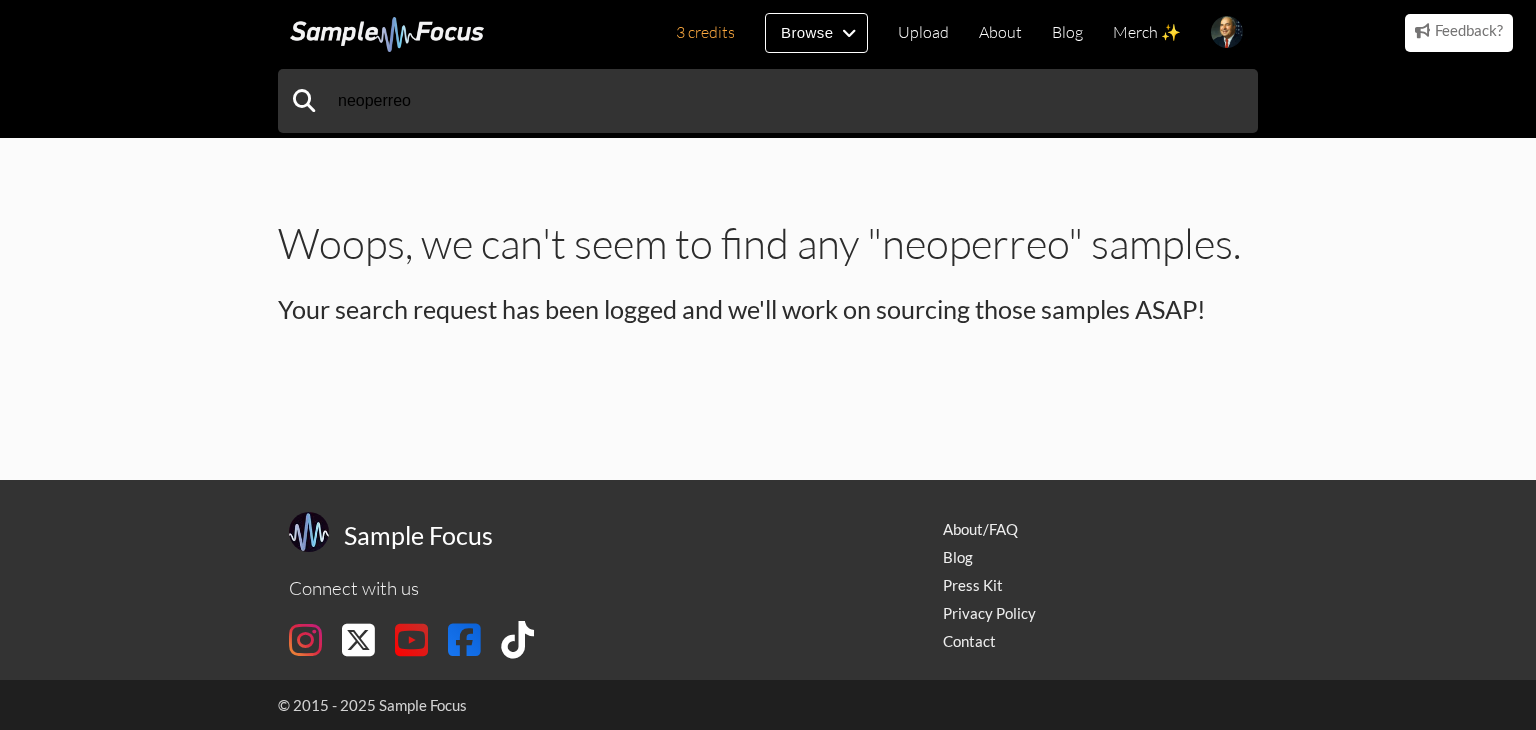 scroll, scrollTop: 0, scrollLeft: 0, axis: both 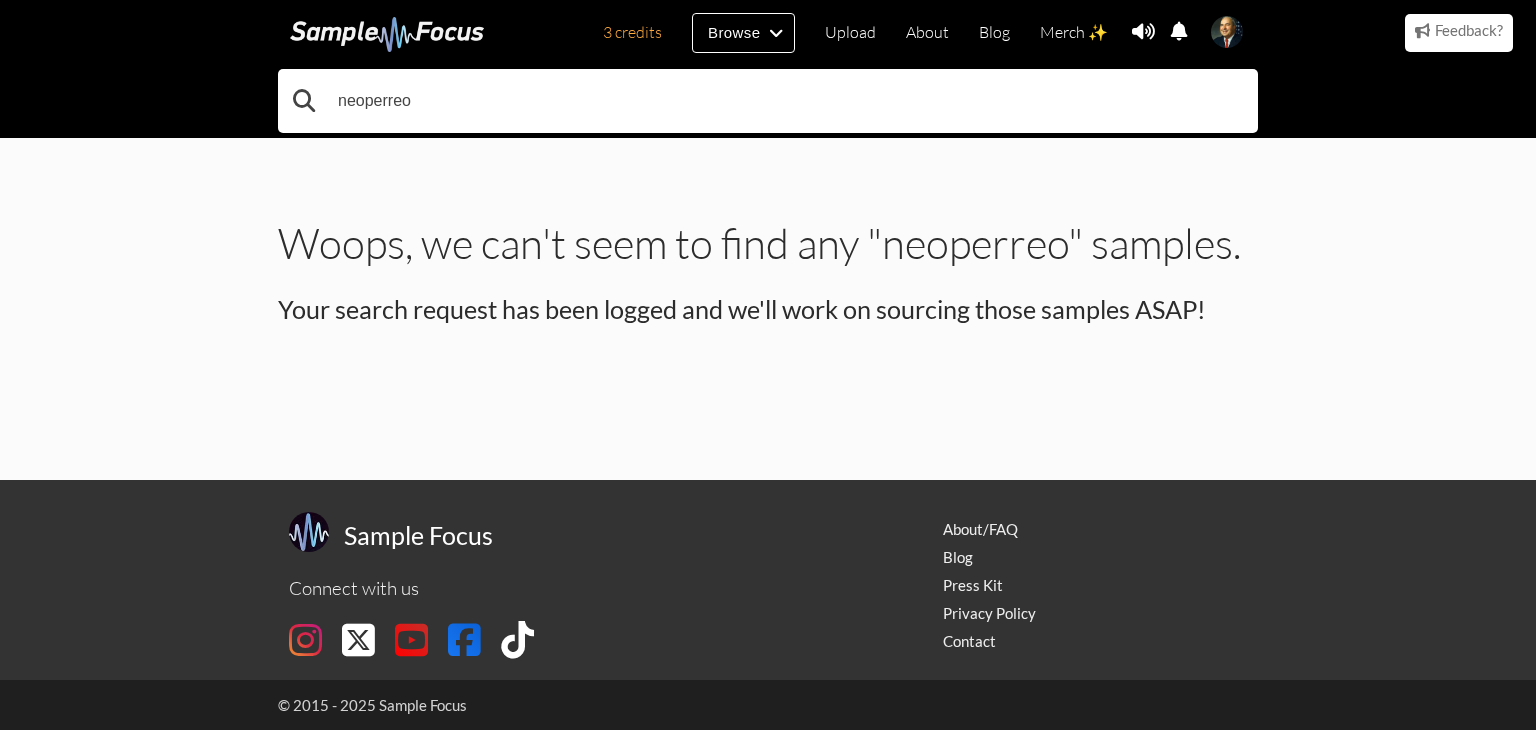 click on "neoperreo" at bounding box center [768, 101] 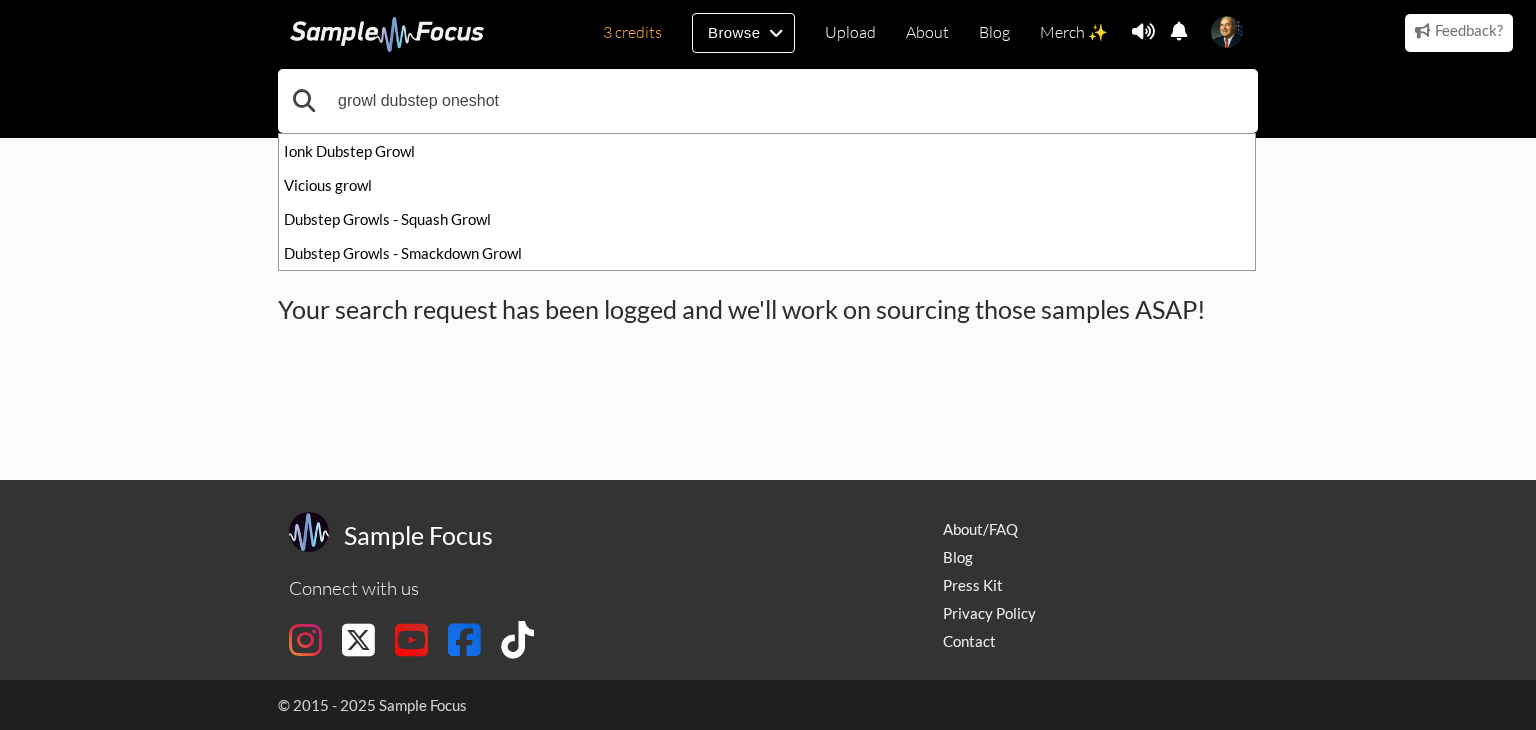 type on "growl dubstep oneshot" 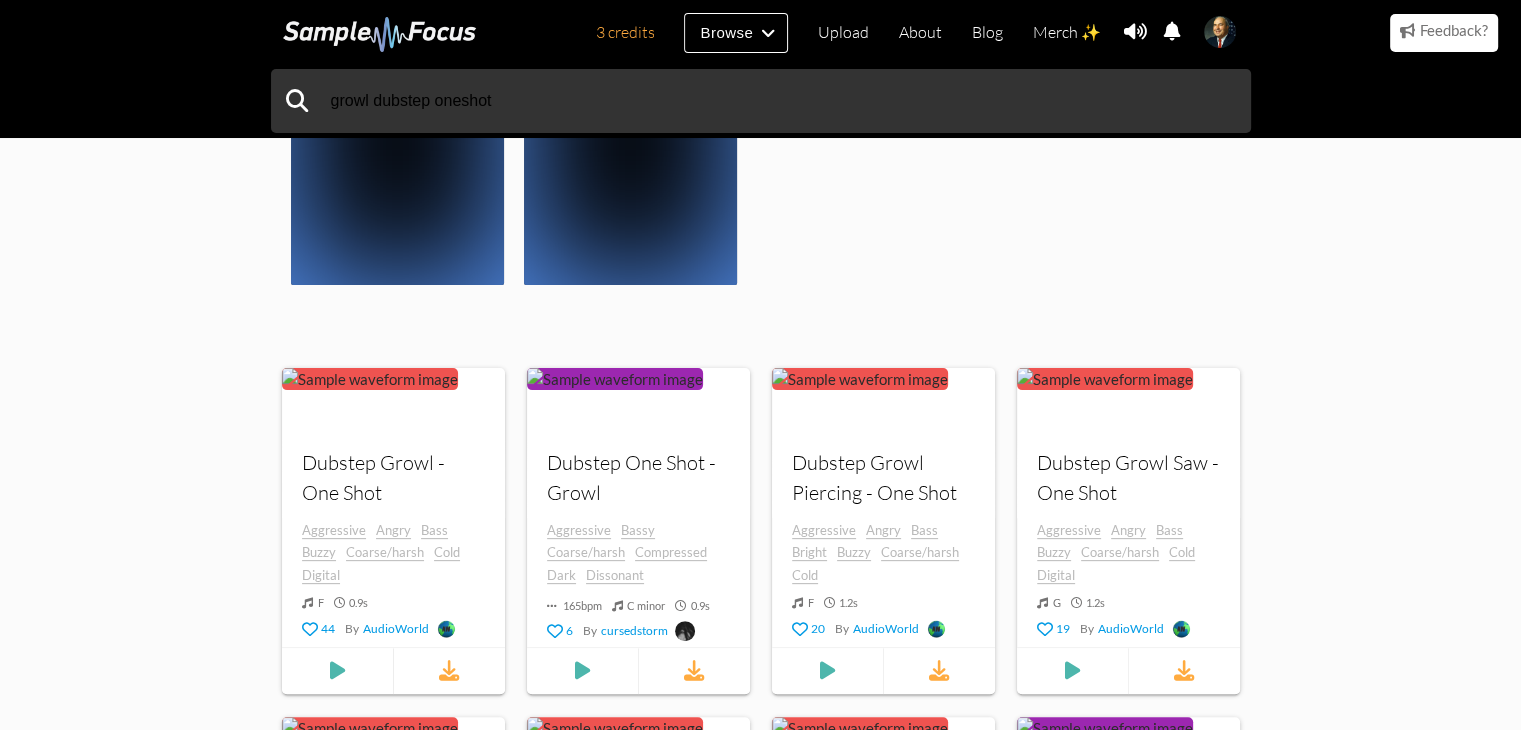scroll, scrollTop: 600, scrollLeft: 0, axis: vertical 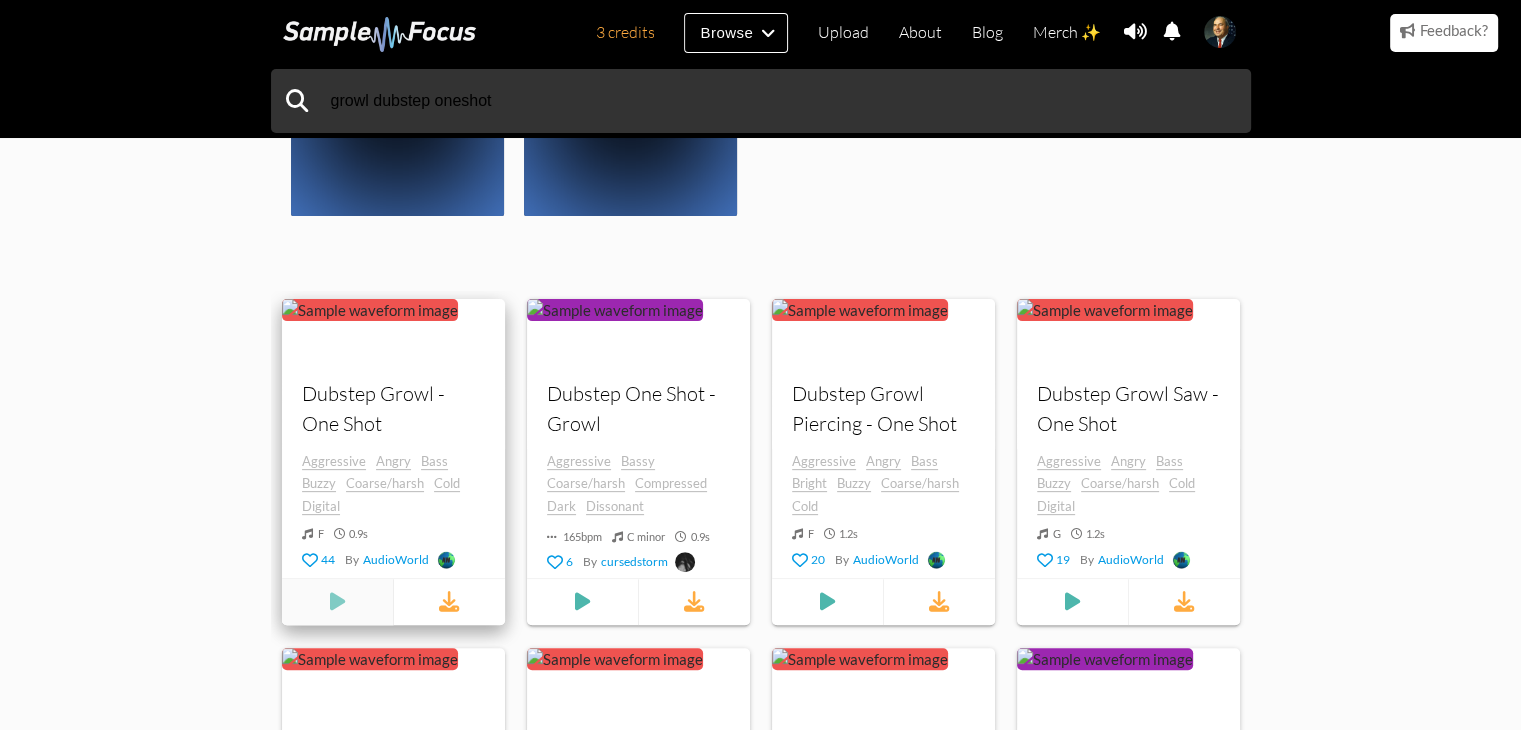 click at bounding box center (337, 602) 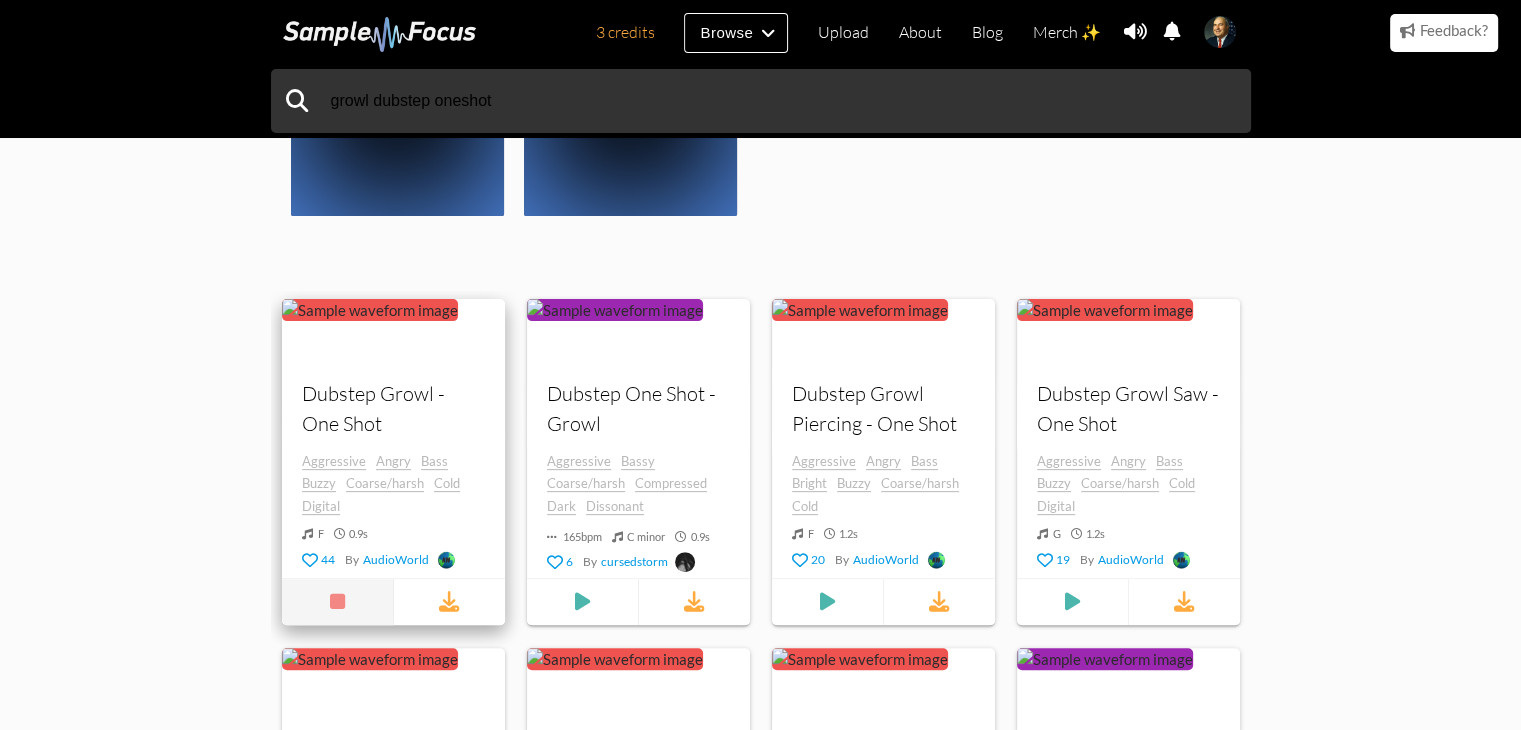 click at bounding box center (337, 602) 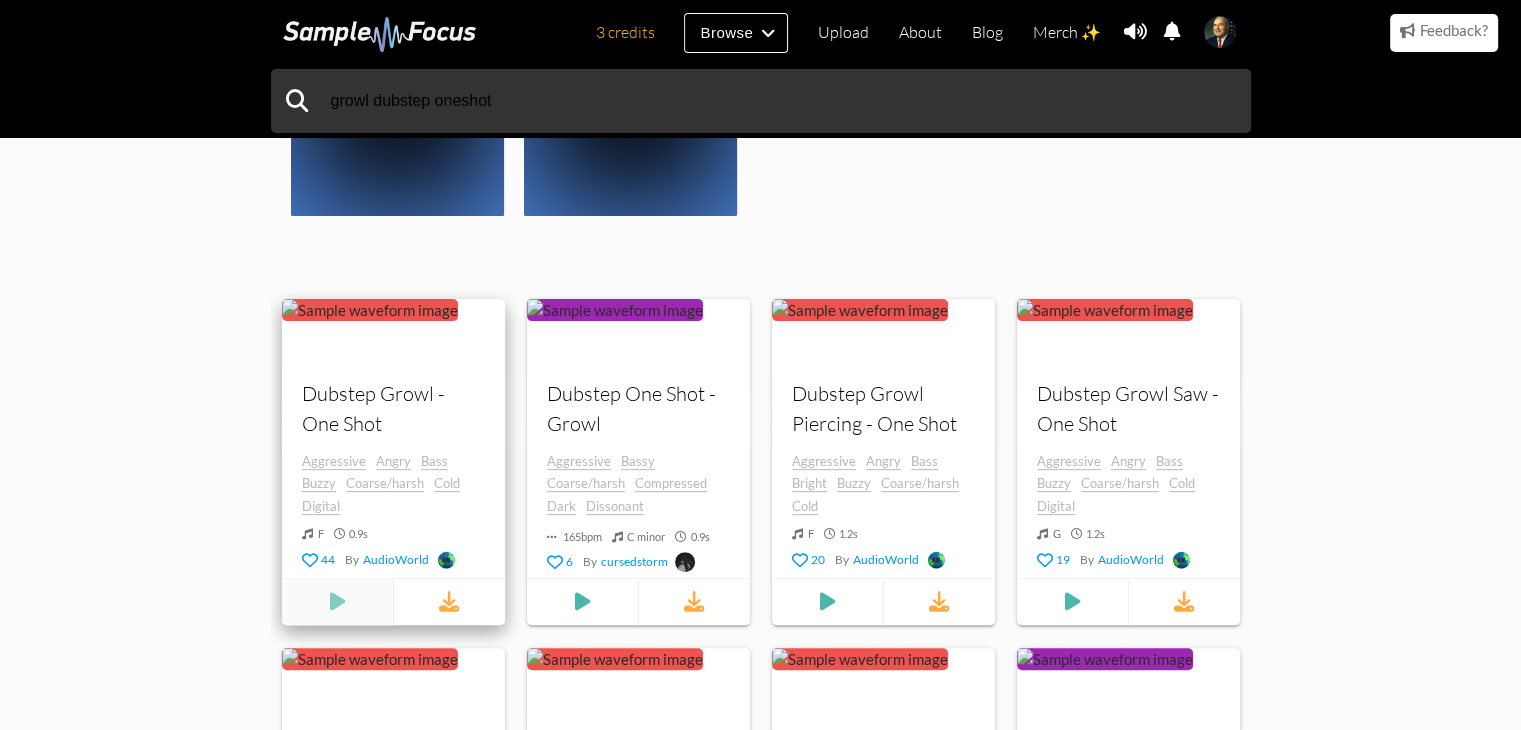 click at bounding box center [337, 602] 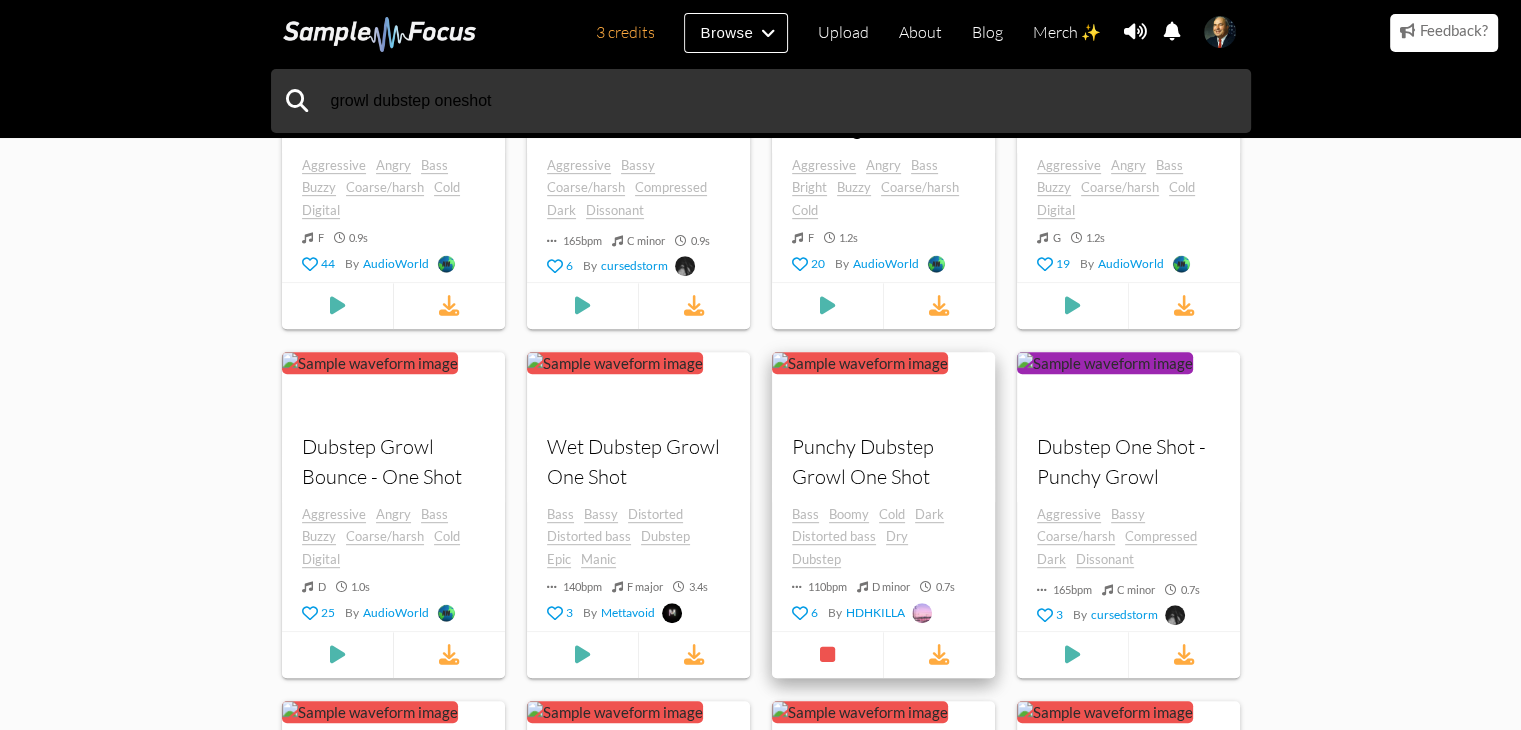 scroll, scrollTop: 900, scrollLeft: 0, axis: vertical 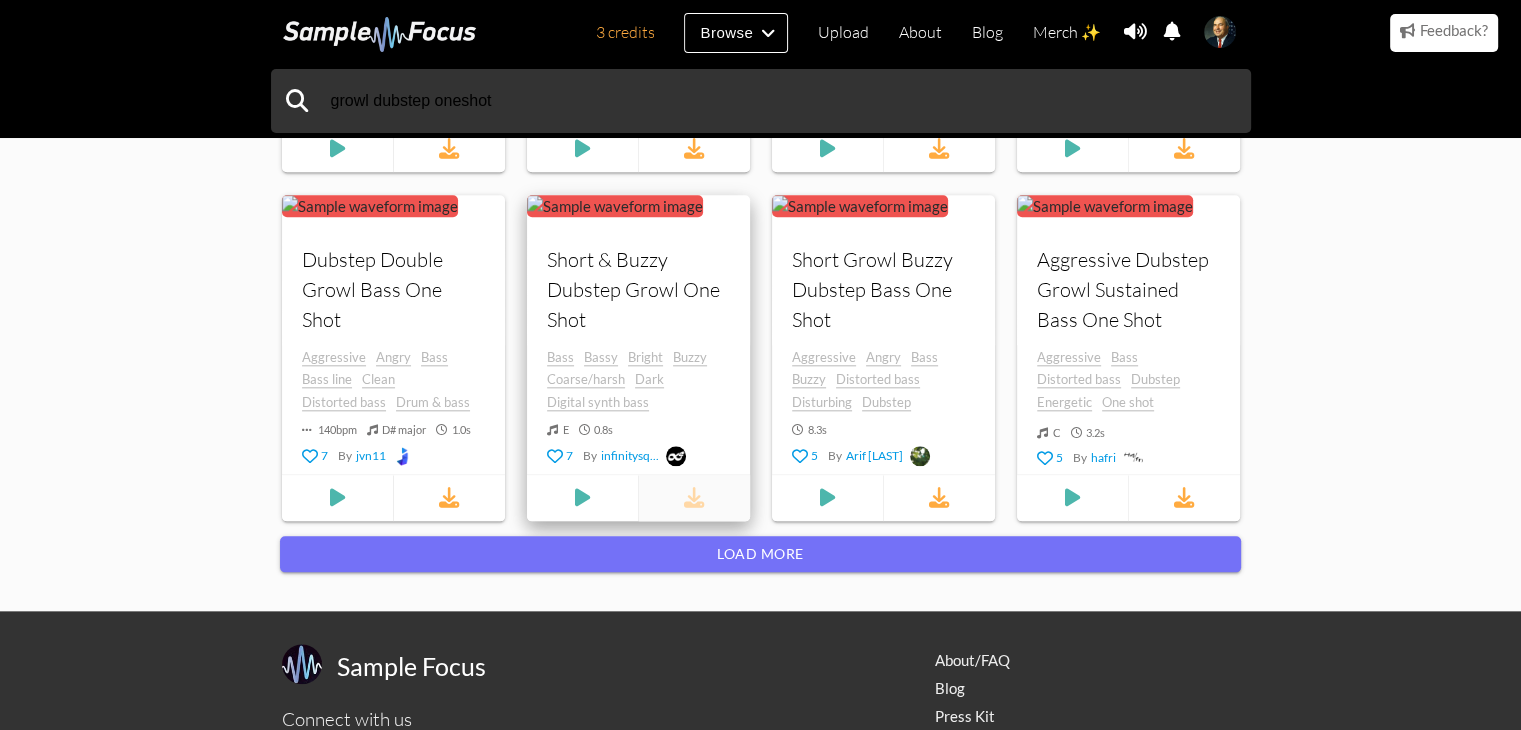 click at bounding box center [694, 498] 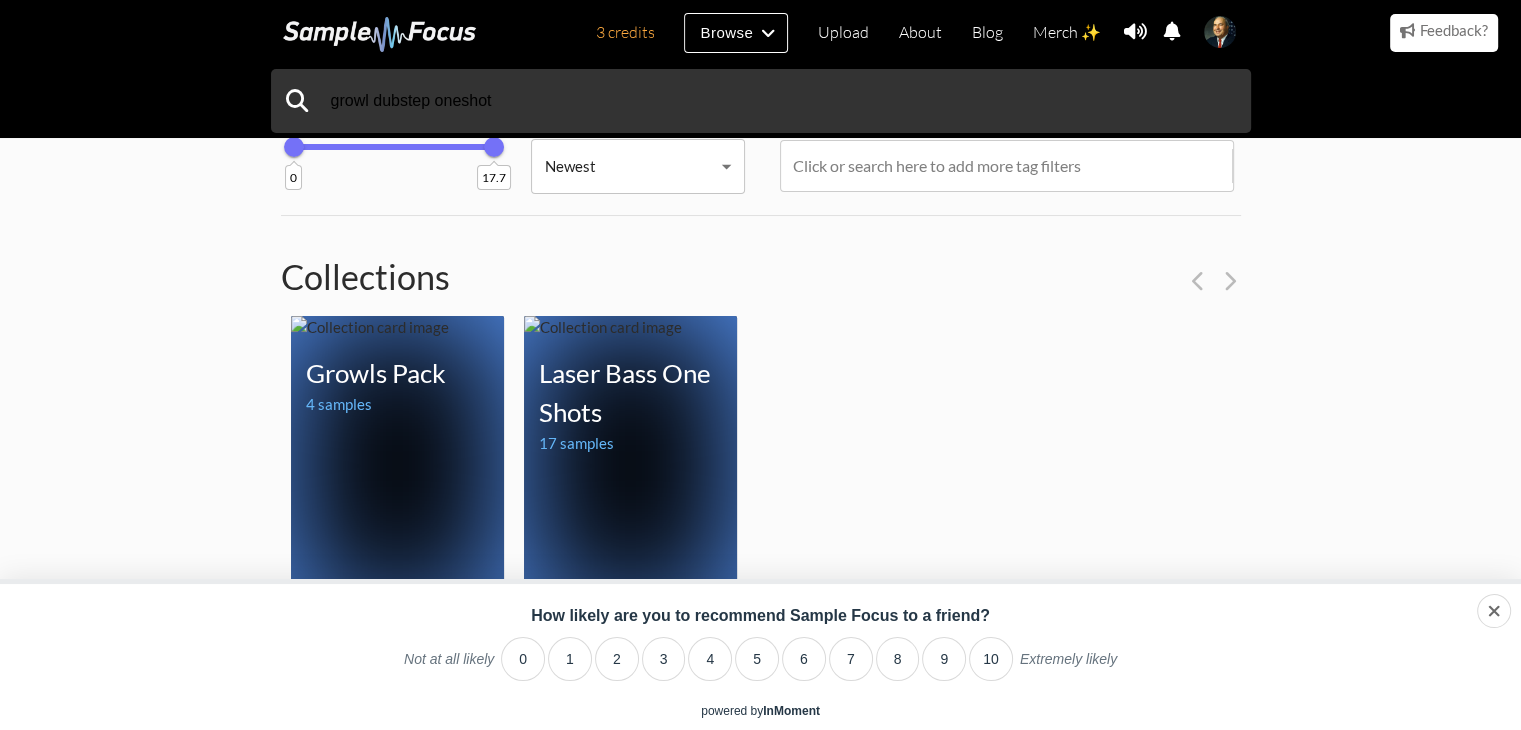 scroll, scrollTop: 500, scrollLeft: 0, axis: vertical 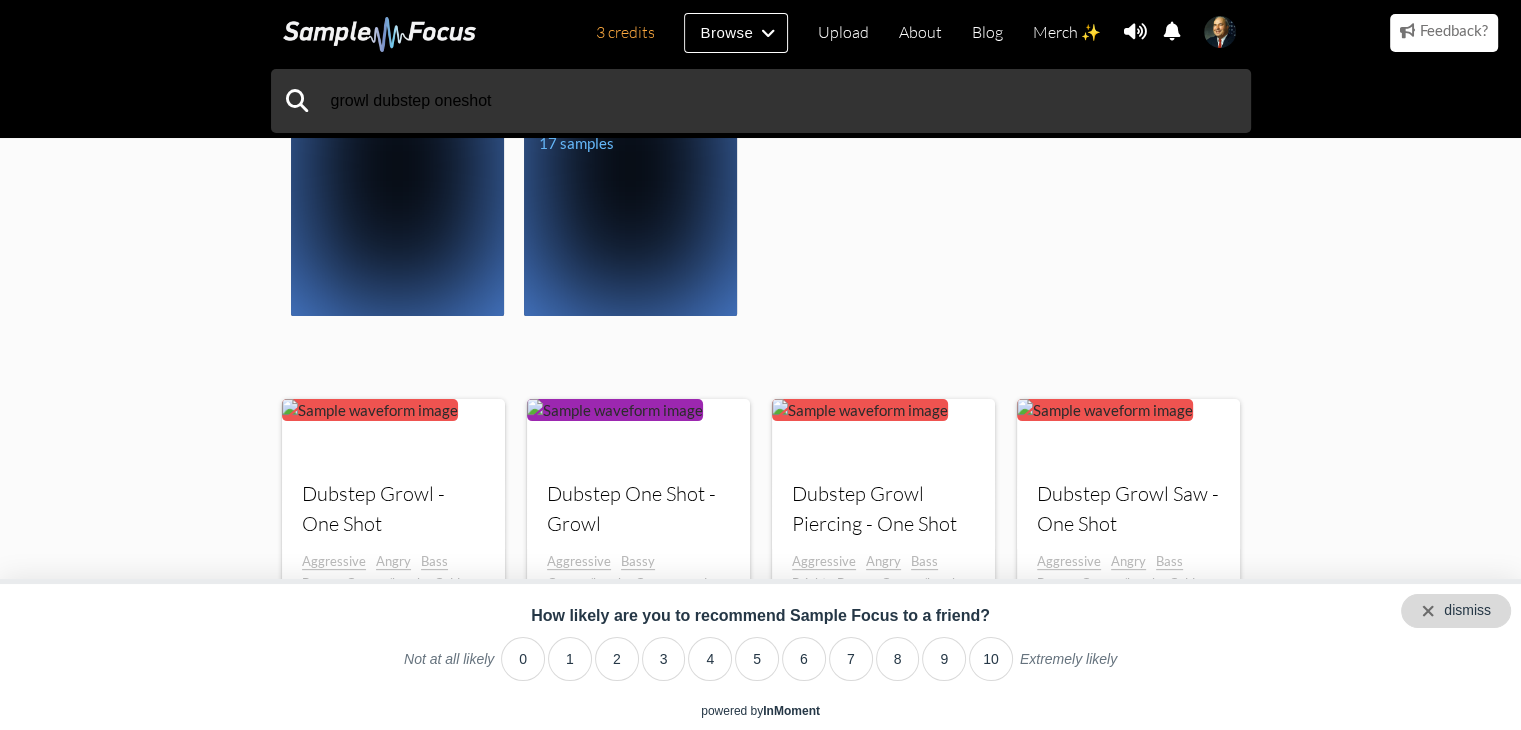 click on "dismiss" at bounding box center (1456, 611) 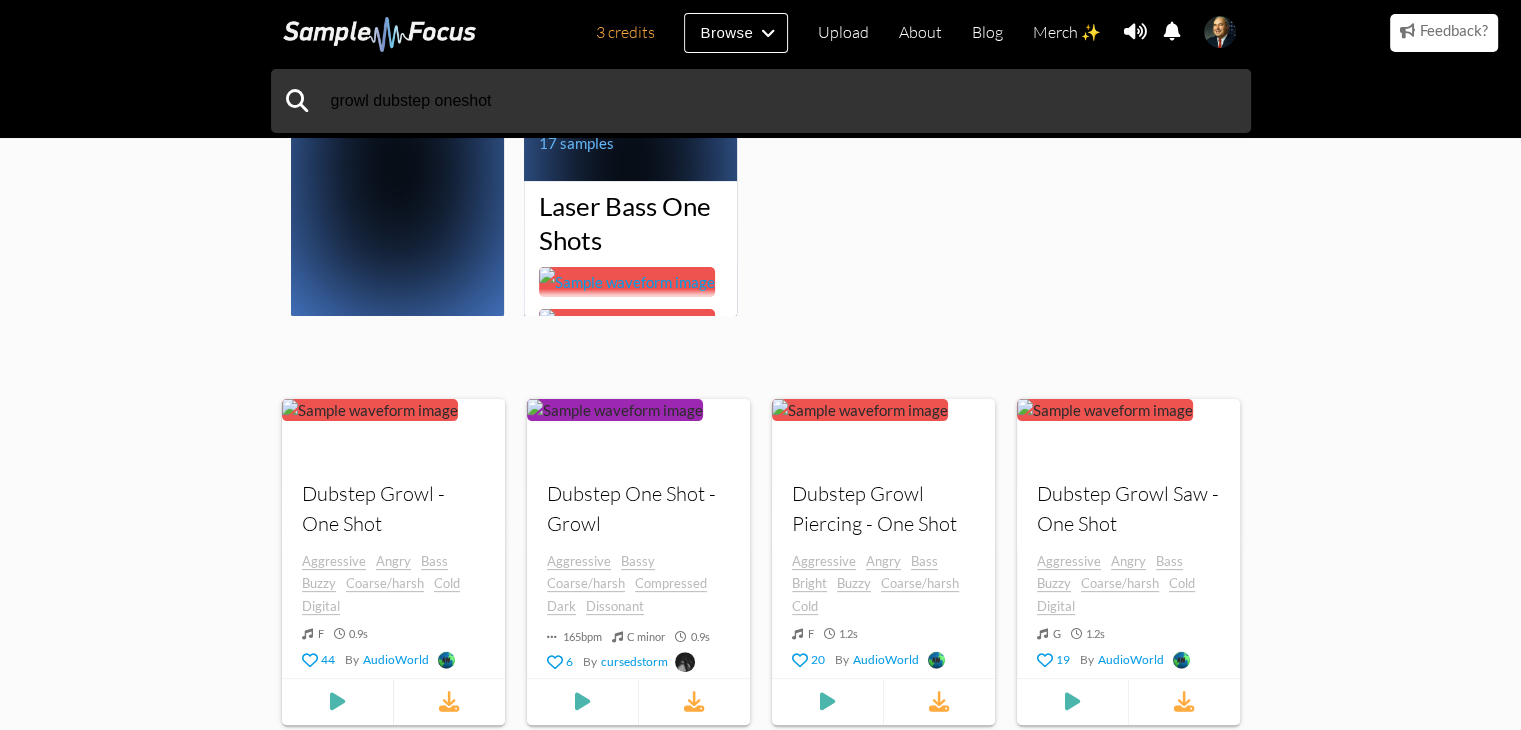 scroll, scrollTop: 300, scrollLeft: 0, axis: vertical 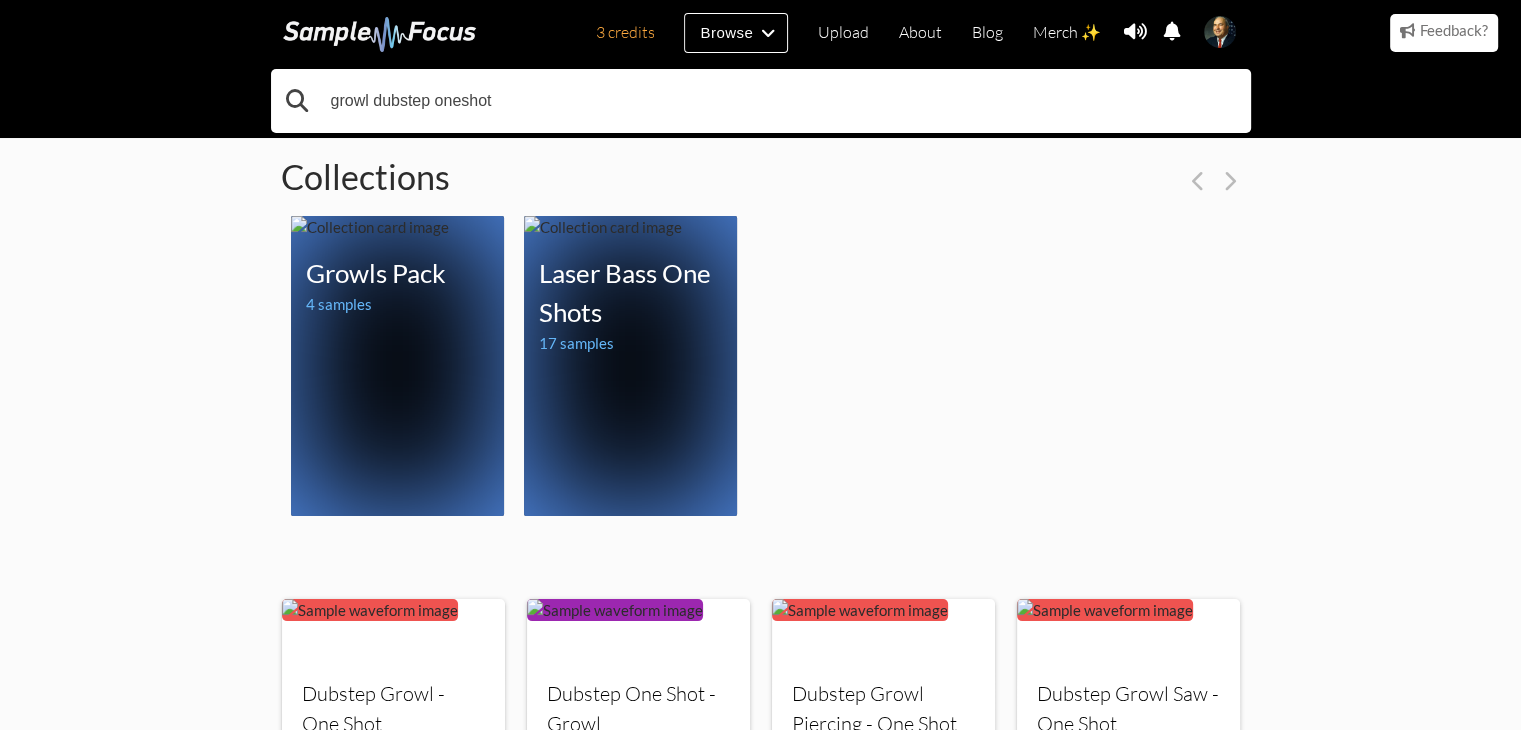 click on "growl dubstep oneshot" at bounding box center (761, 101) 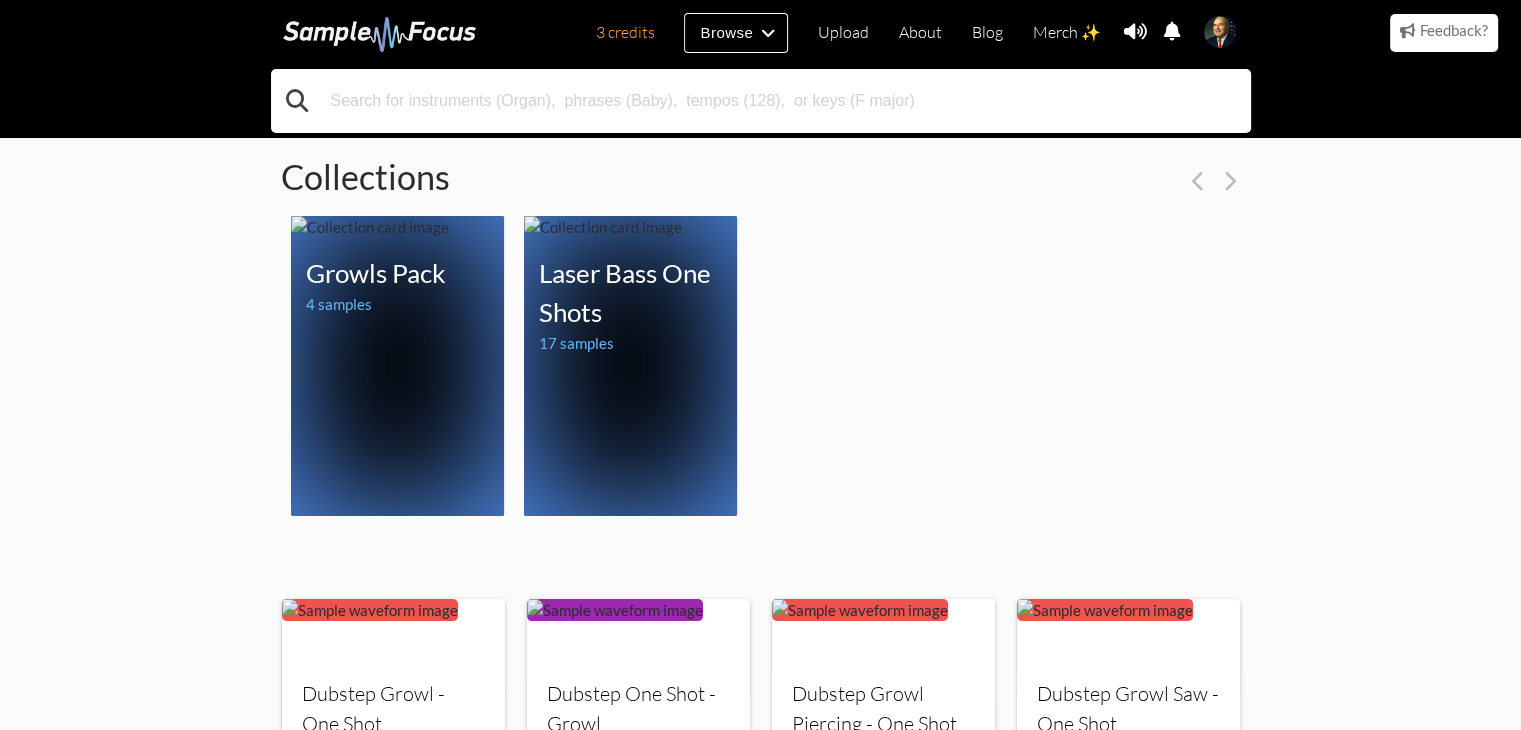 click at bounding box center [761, 101] 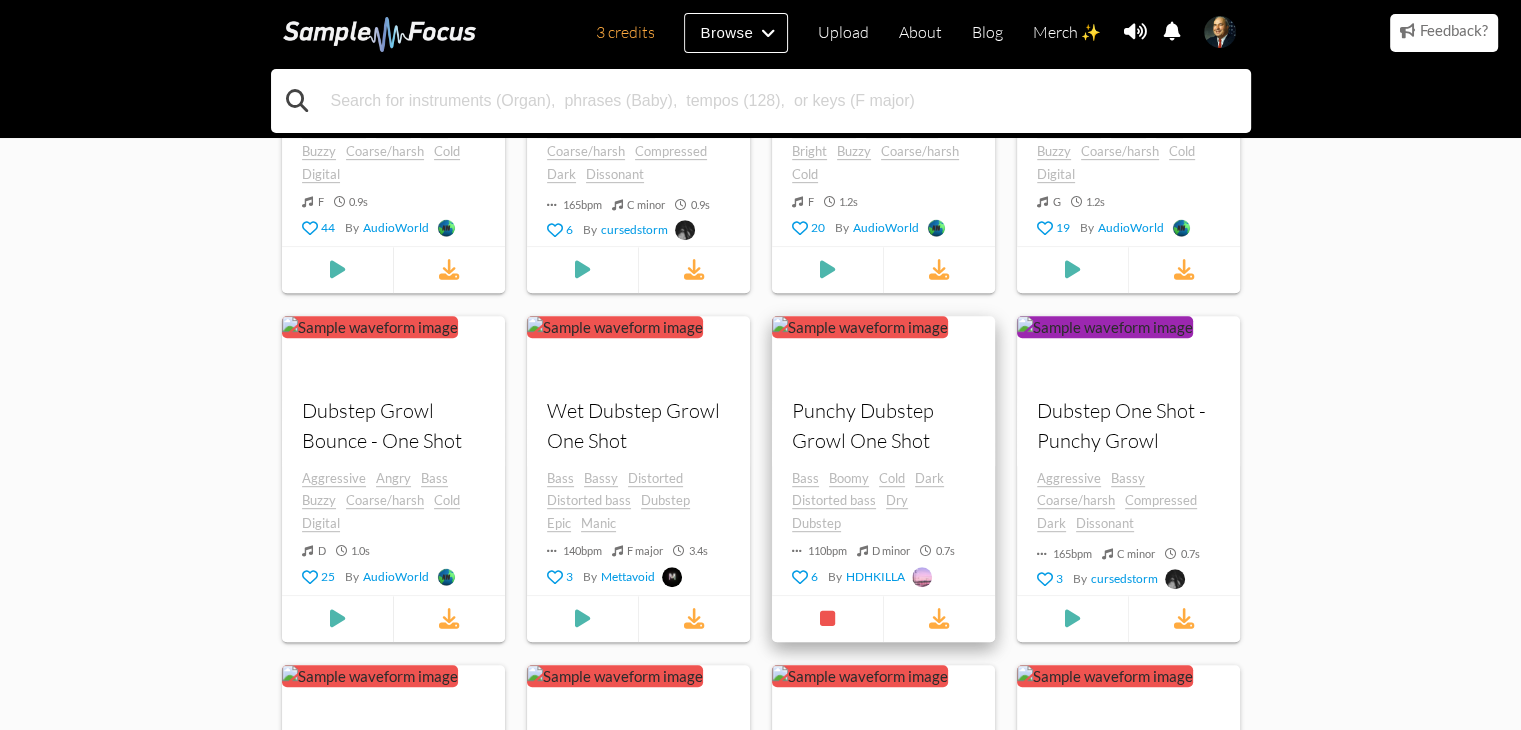 scroll, scrollTop: 1000, scrollLeft: 0, axis: vertical 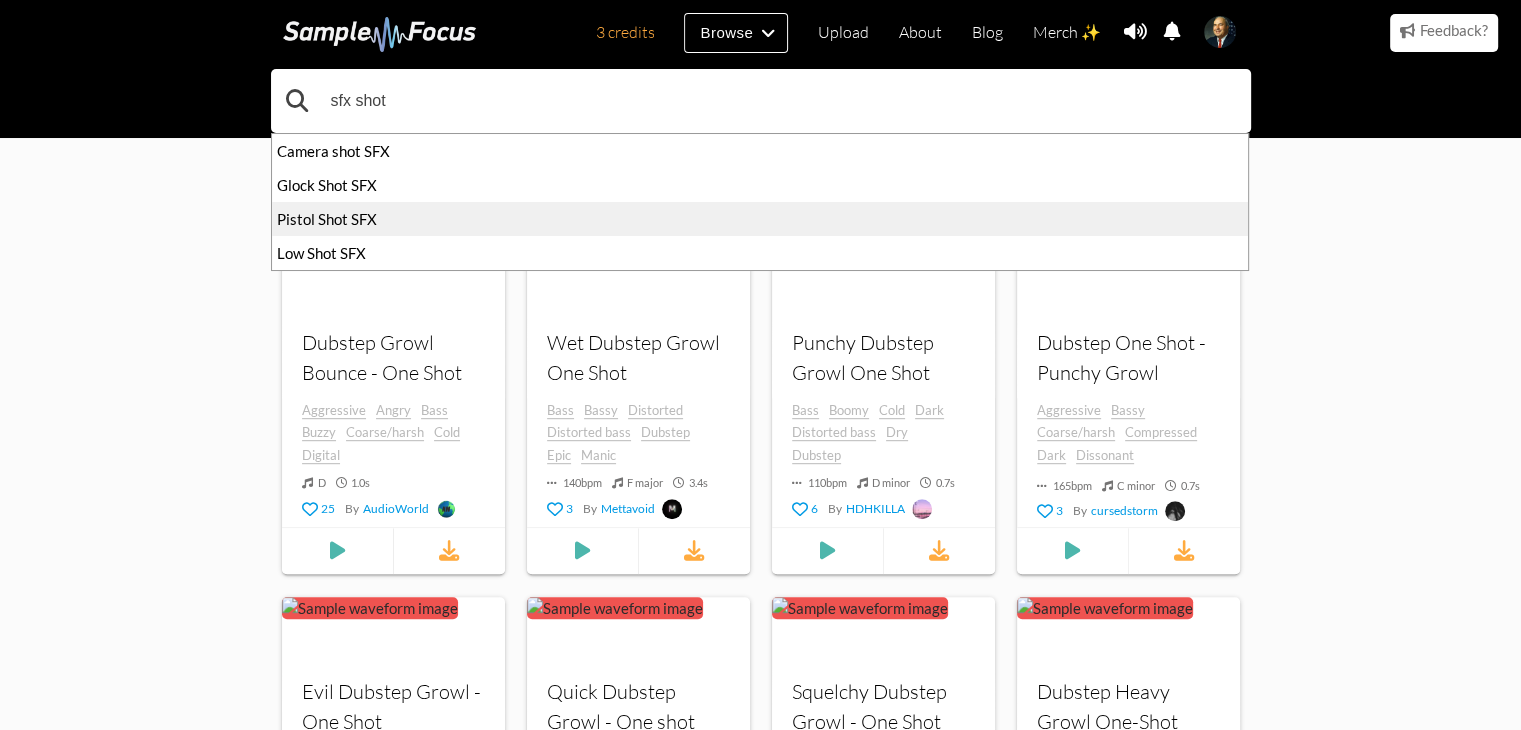type on "sfx shot" 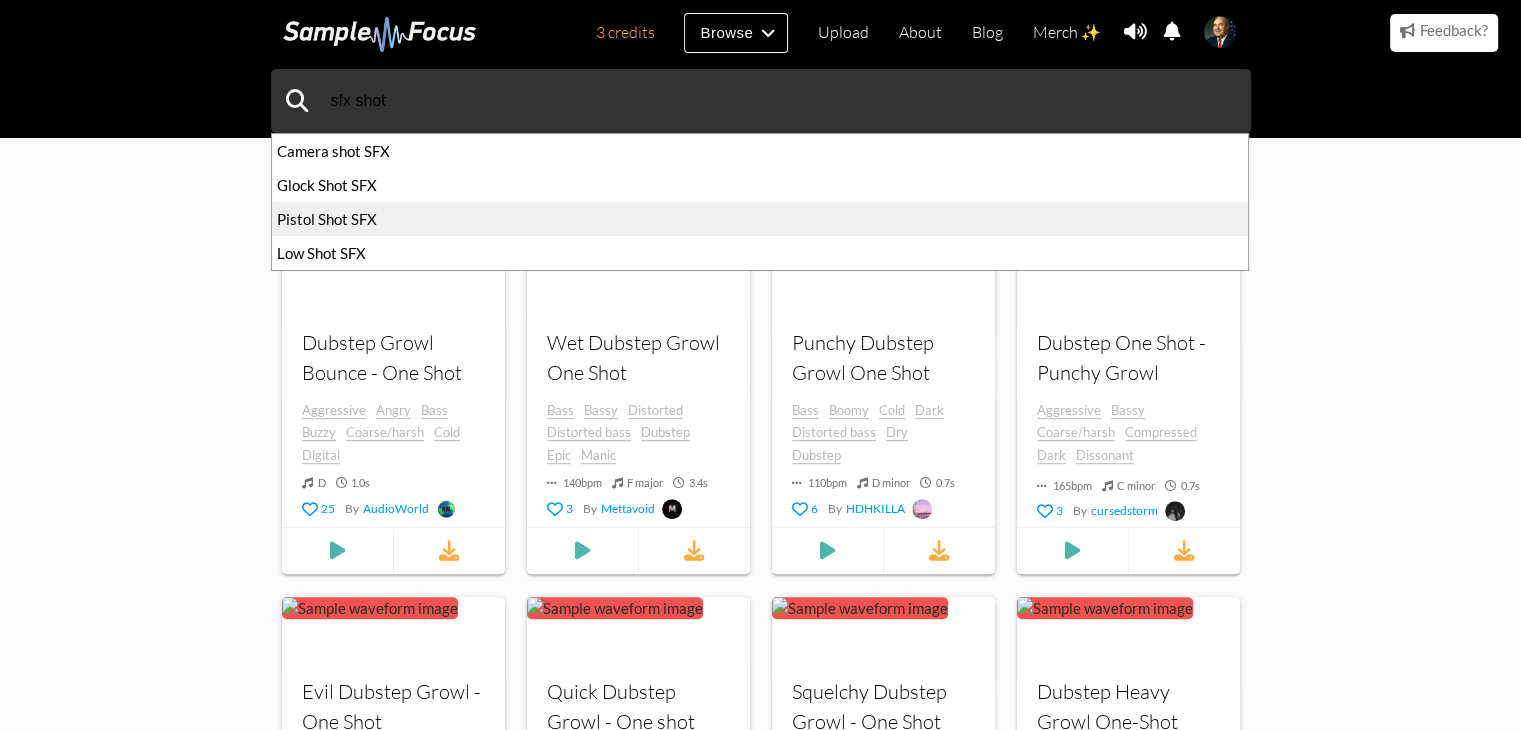 click on "Pistol Shot SFX" at bounding box center (760, 219) 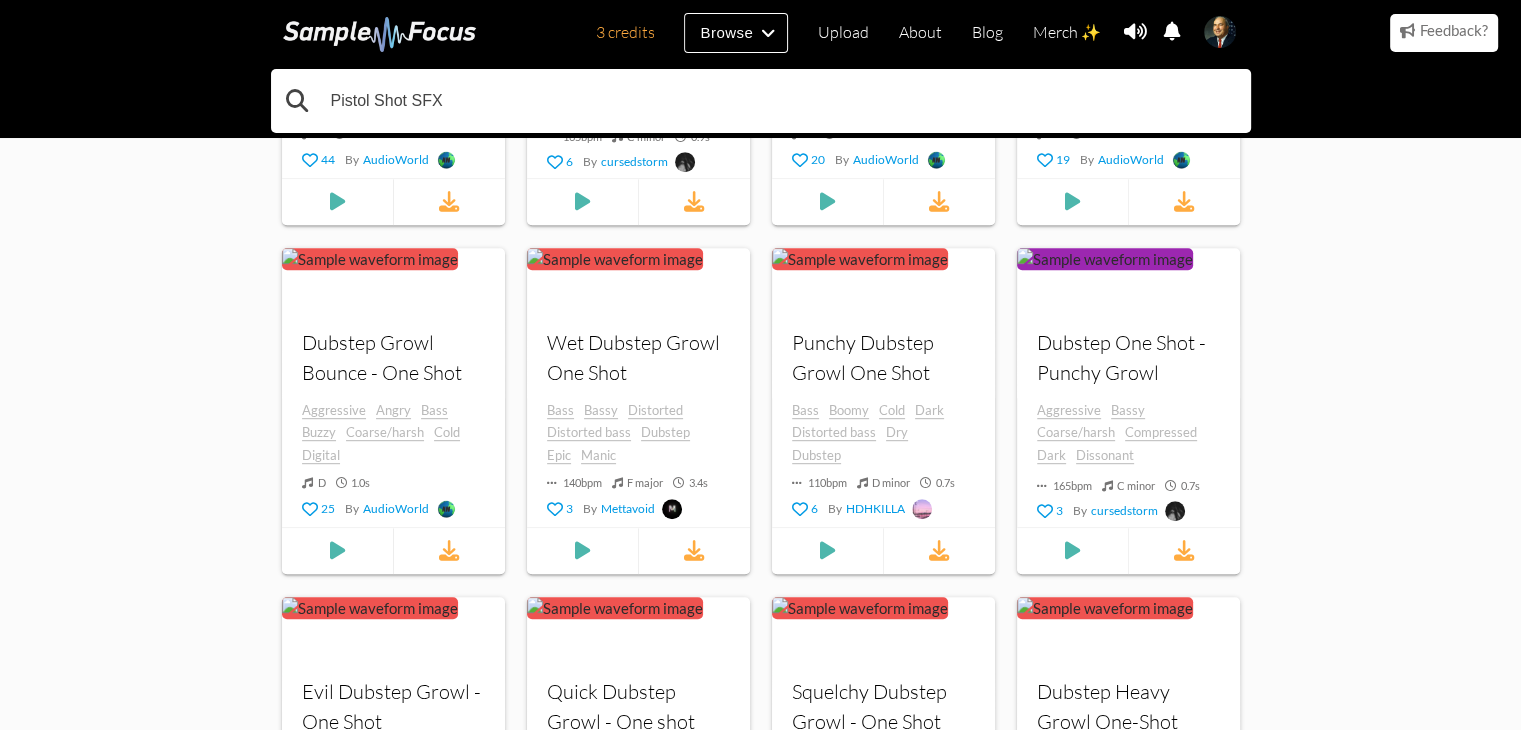 click on "Pistol Shot SFX" at bounding box center (761, 101) 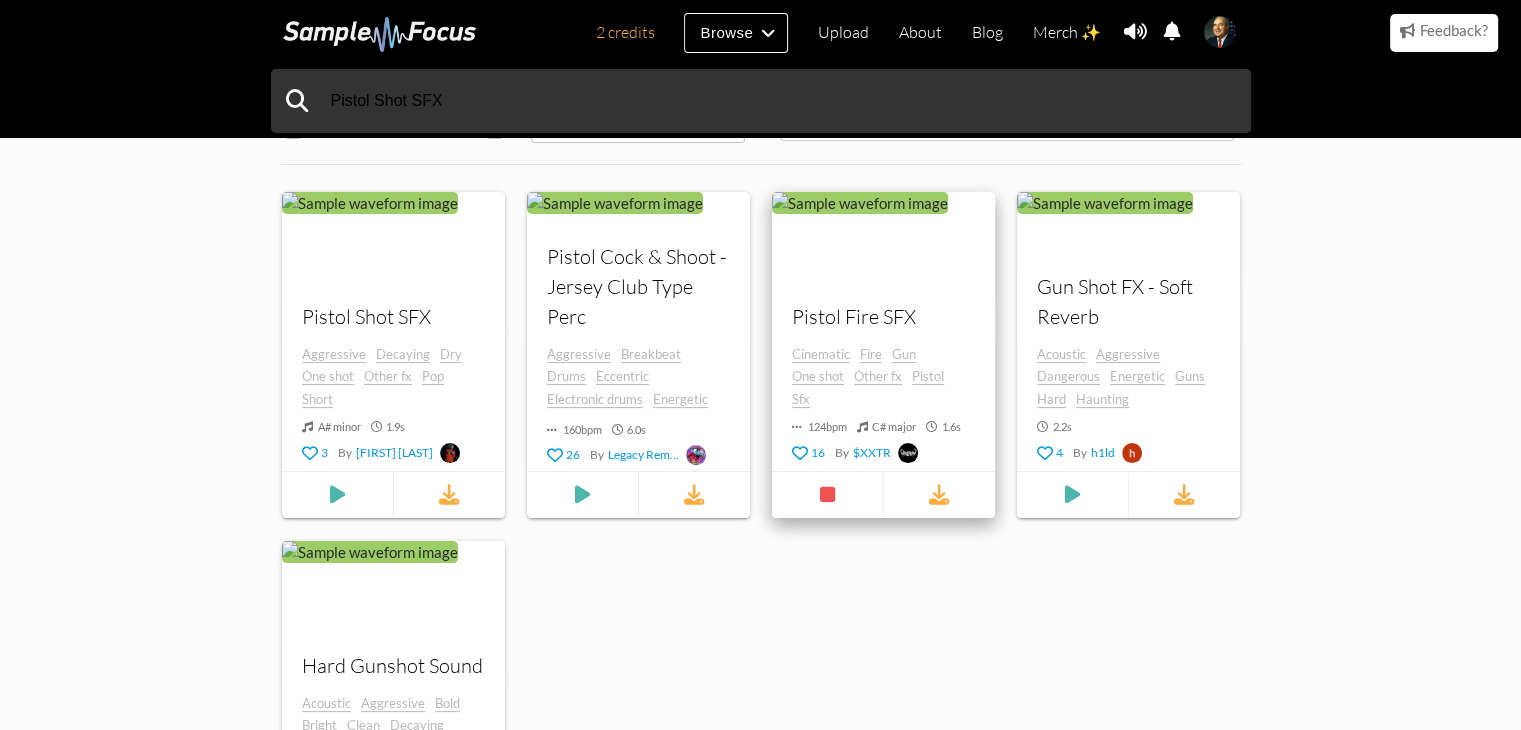 scroll, scrollTop: 400, scrollLeft: 0, axis: vertical 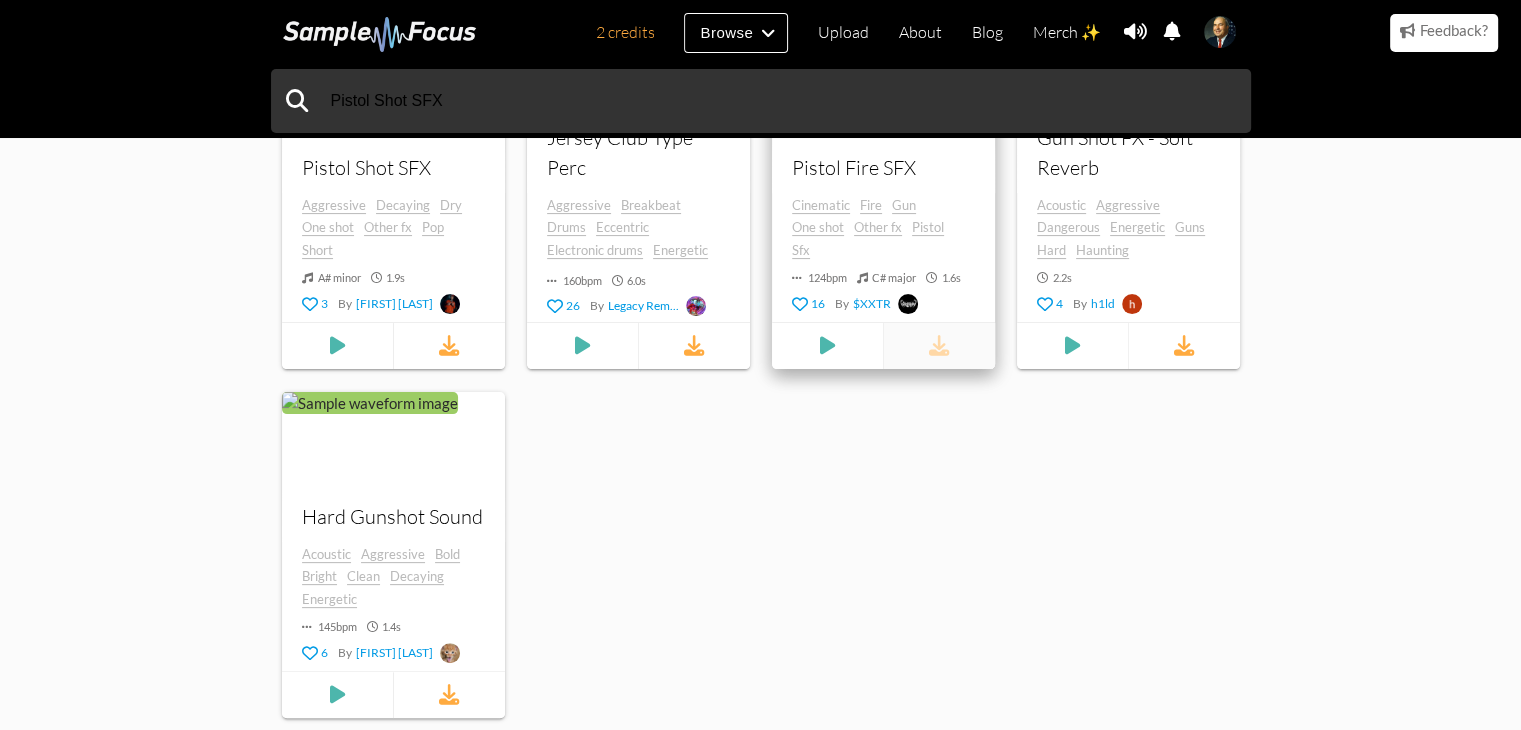 click at bounding box center [938, 345] 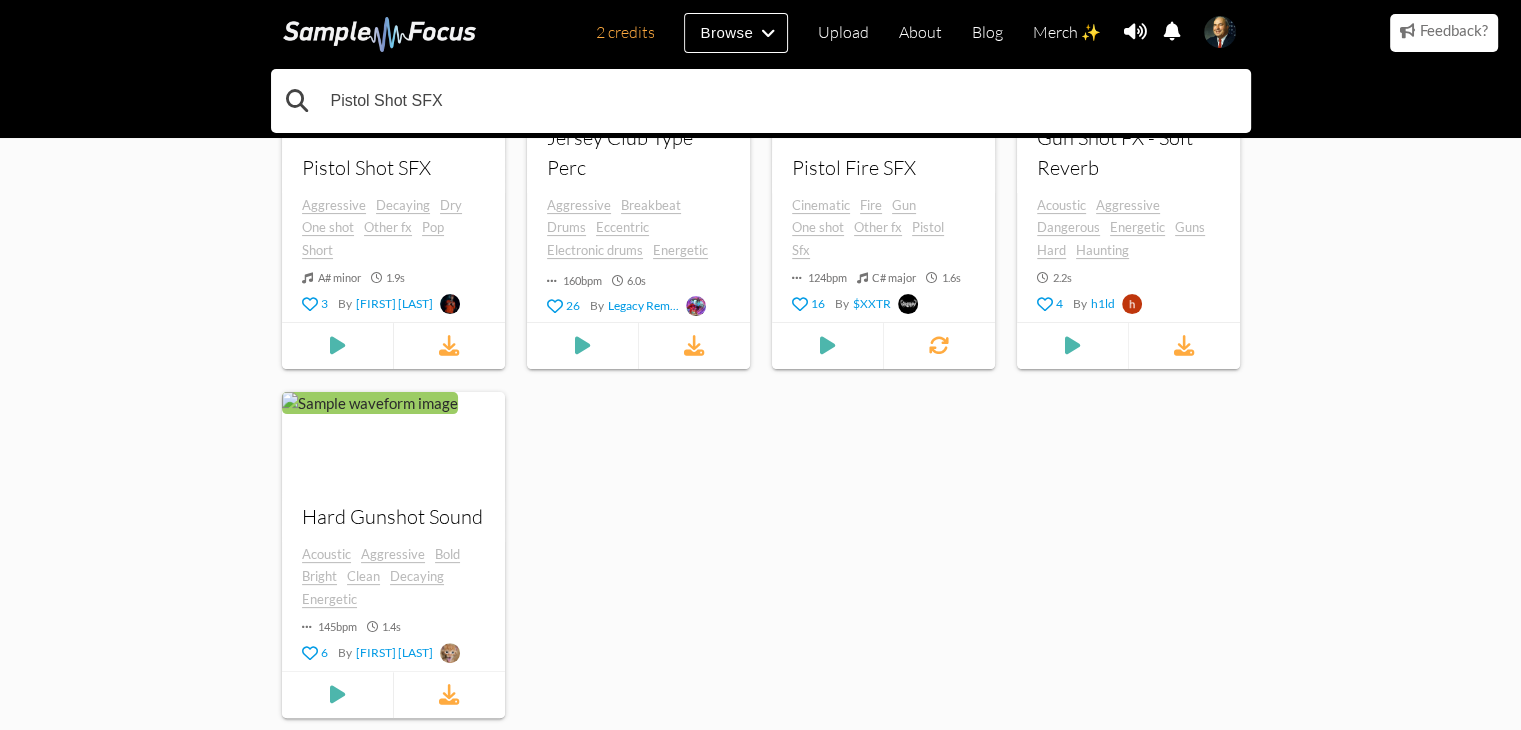 click on "Pistol Shot SFX" at bounding box center [761, 101] 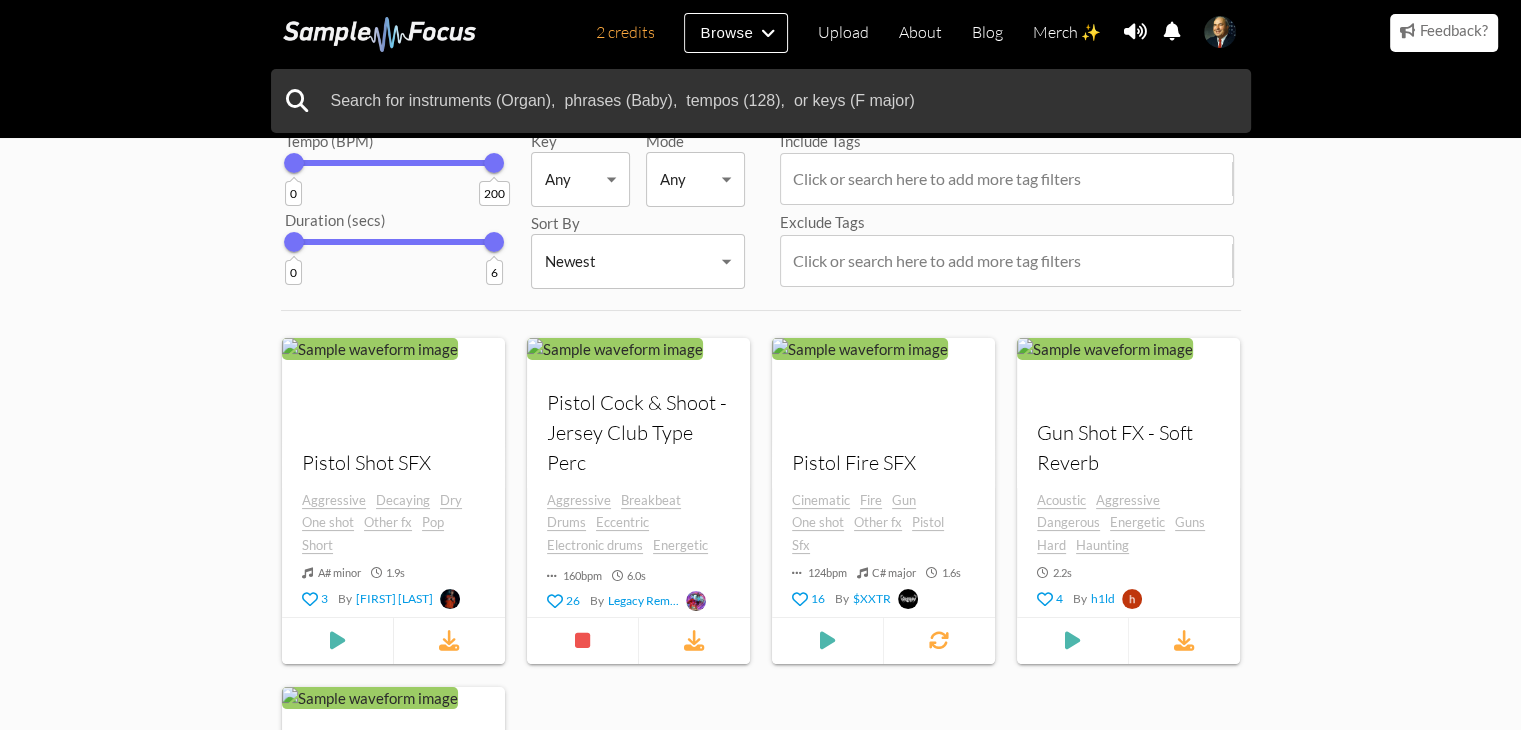 scroll, scrollTop: 100, scrollLeft: 0, axis: vertical 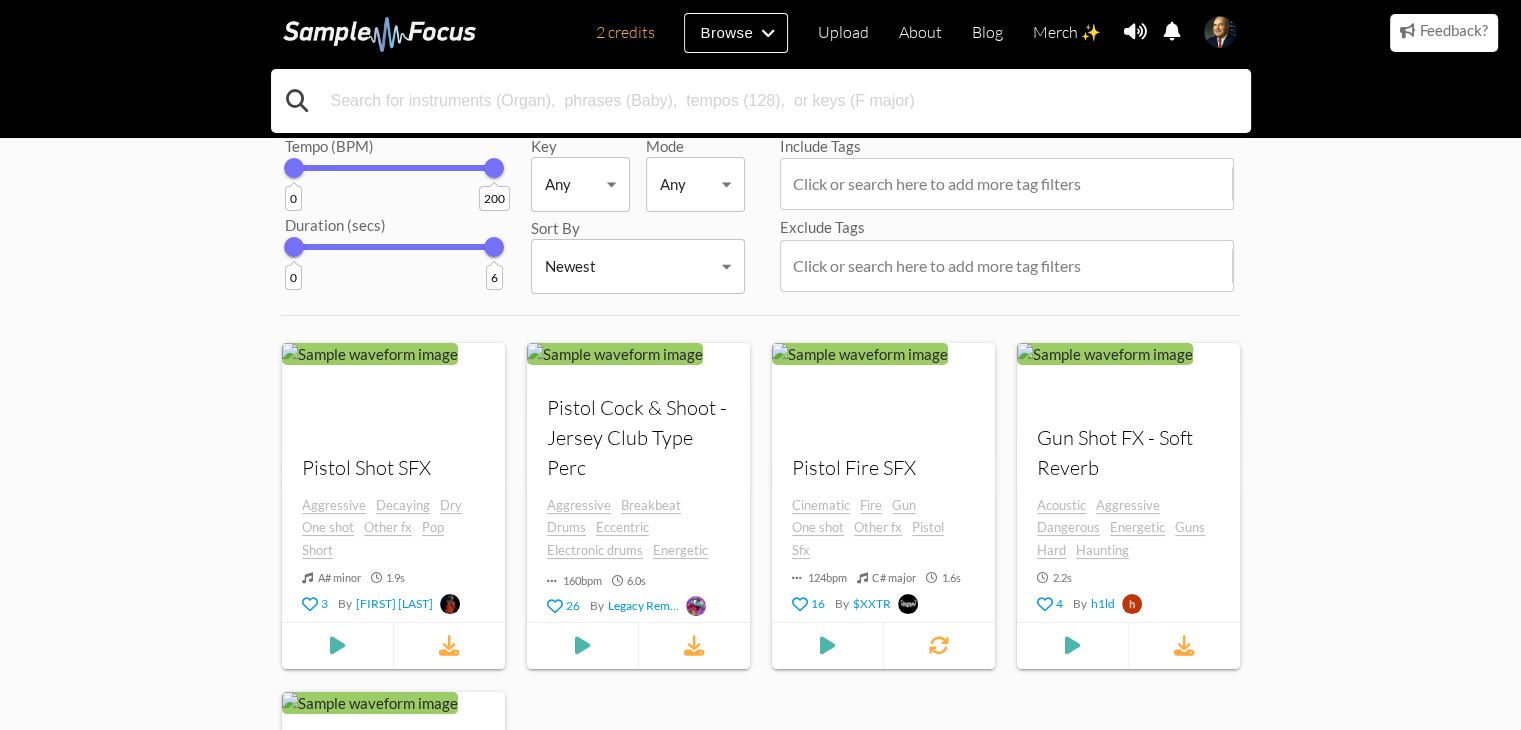 click at bounding box center [761, 101] 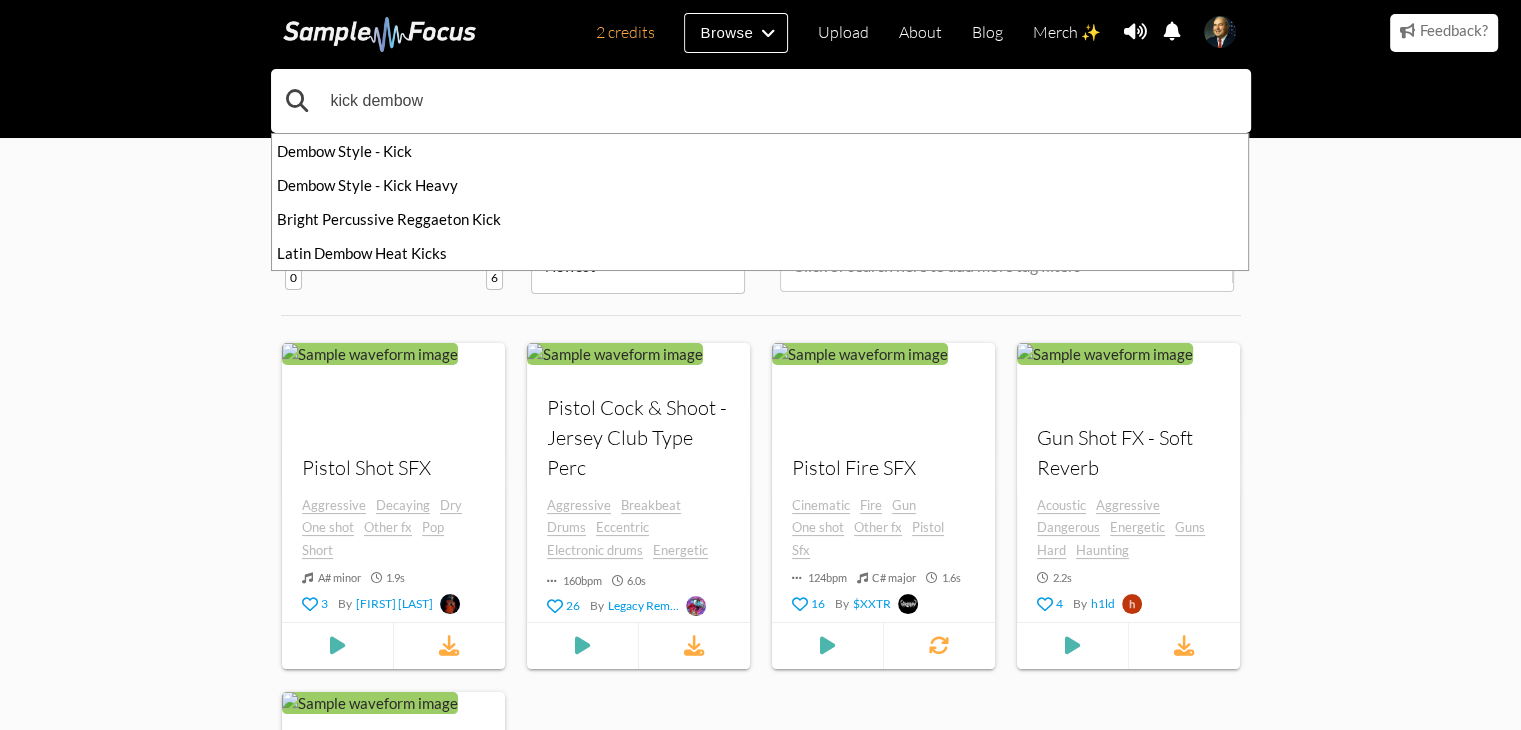 type on "kick dembow" 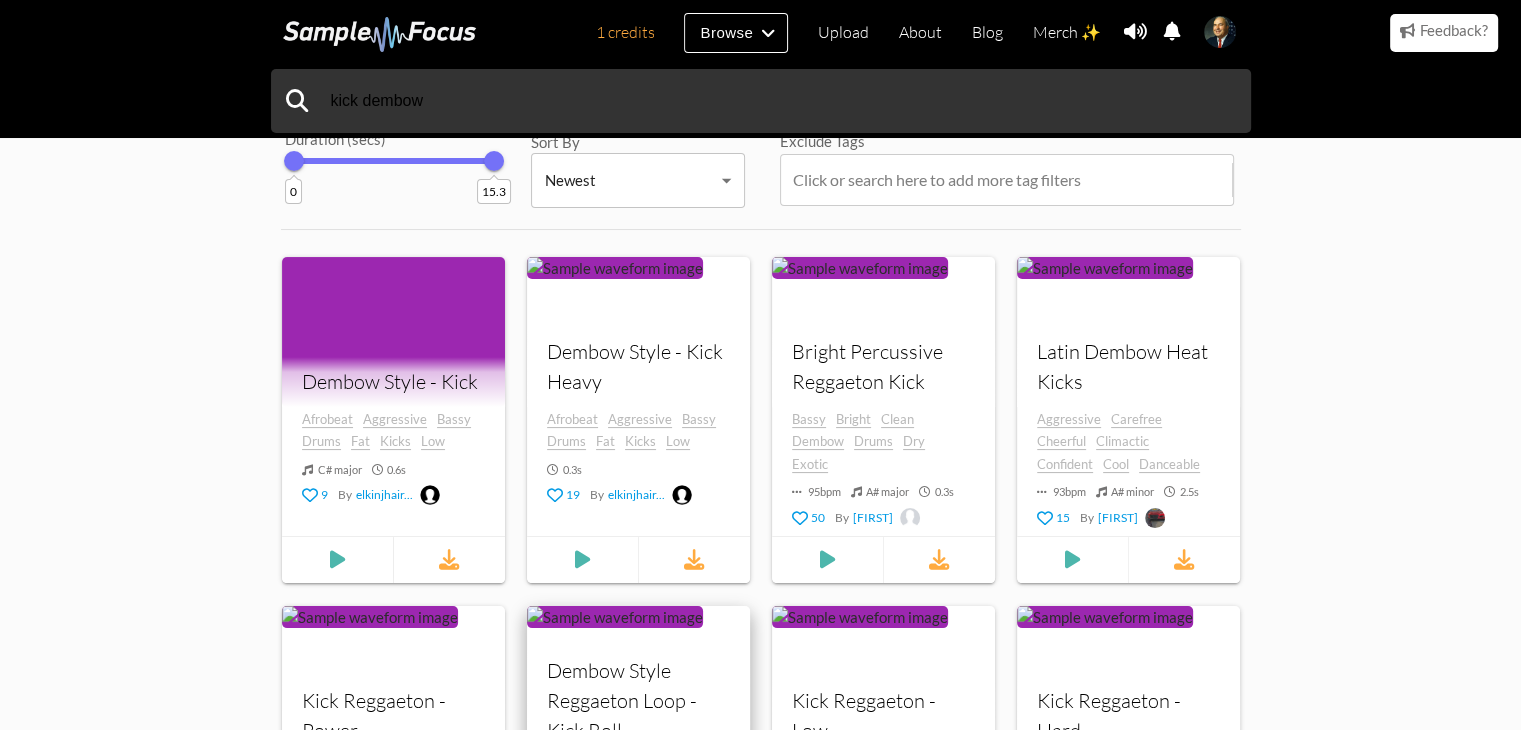 scroll, scrollTop: 300, scrollLeft: 0, axis: vertical 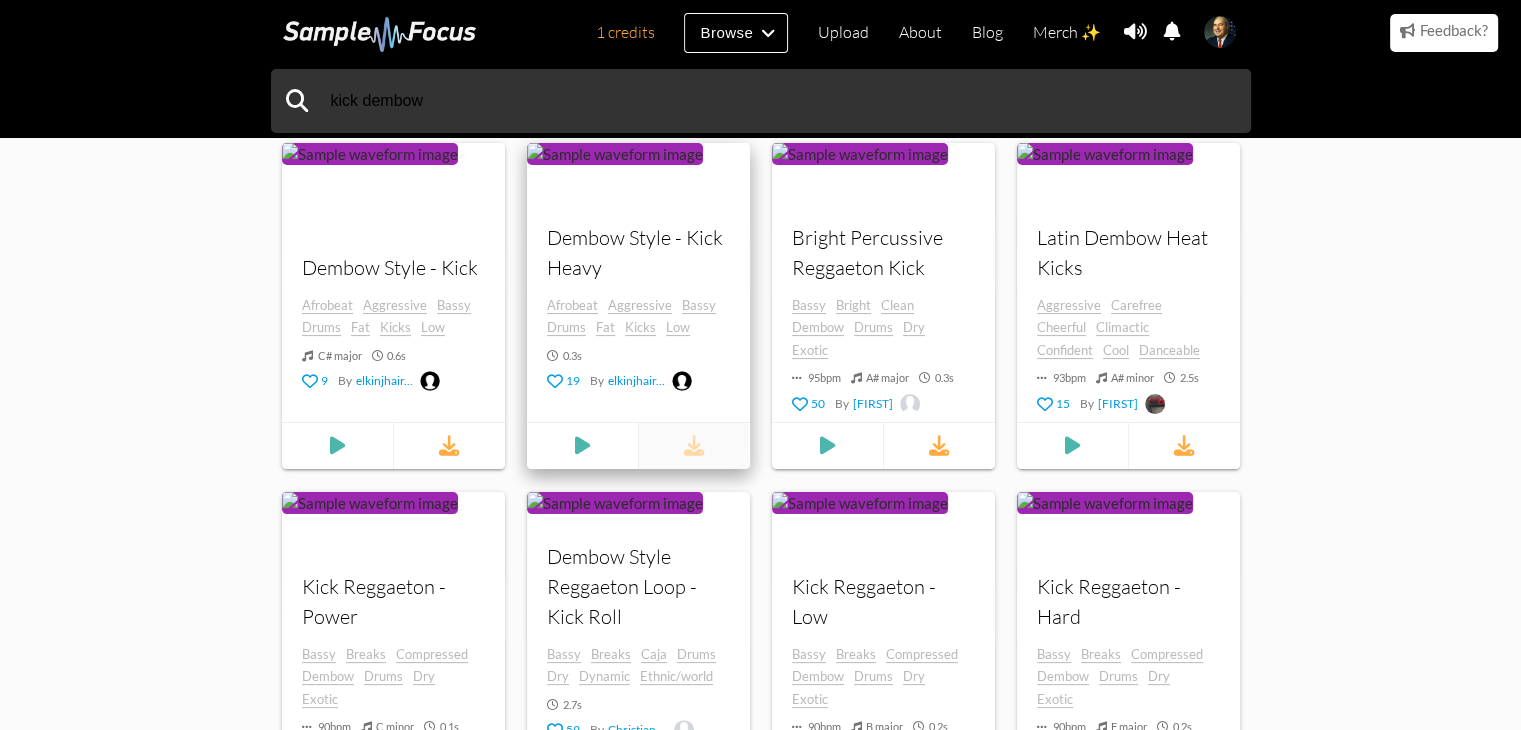 click at bounding box center [693, 445] 